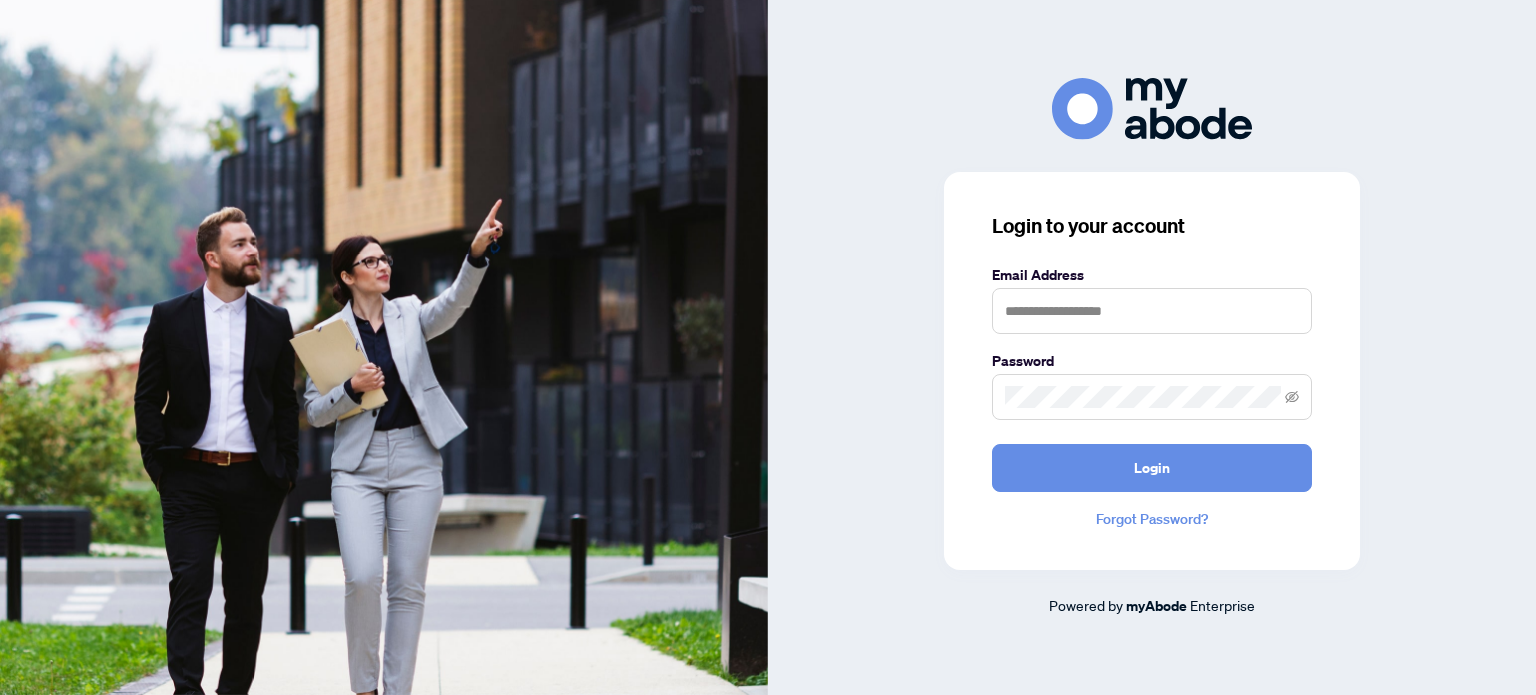 scroll, scrollTop: 0, scrollLeft: 0, axis: both 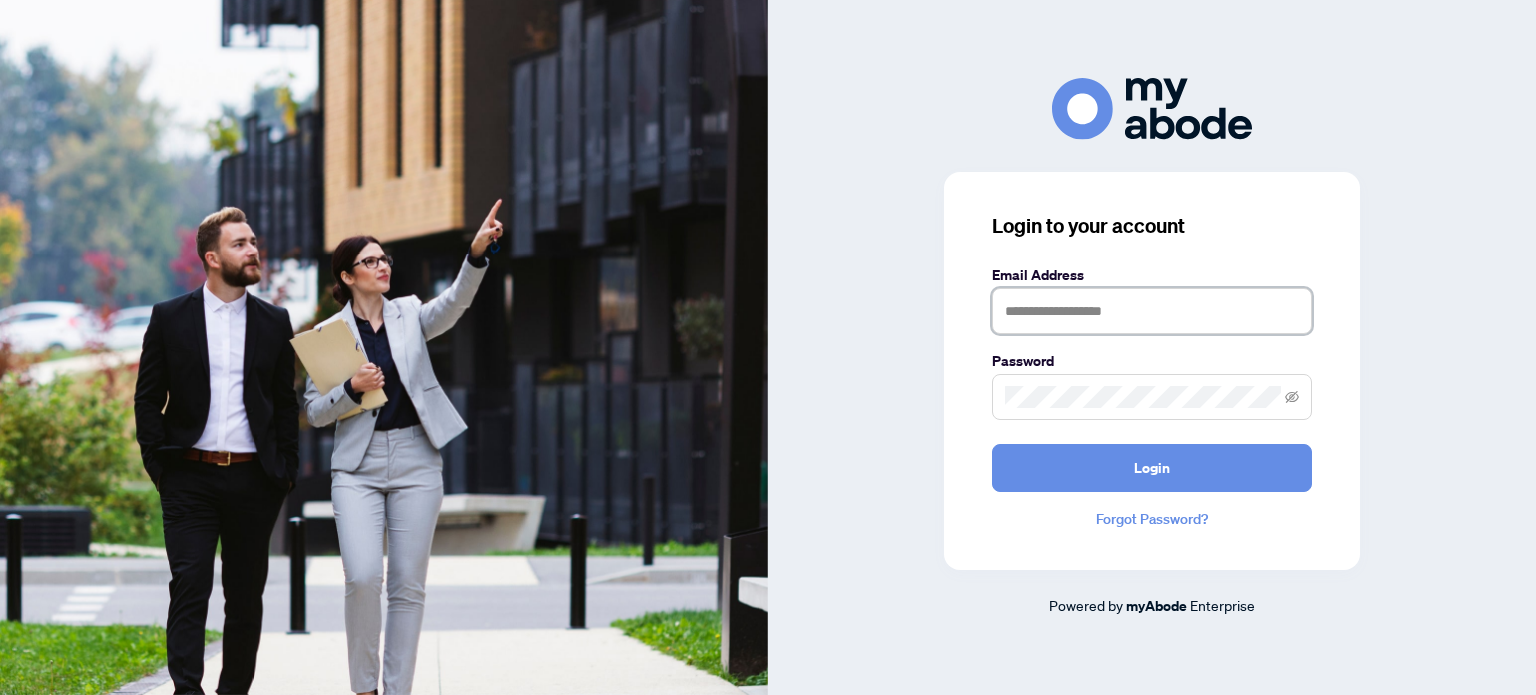 click at bounding box center (1152, 311) 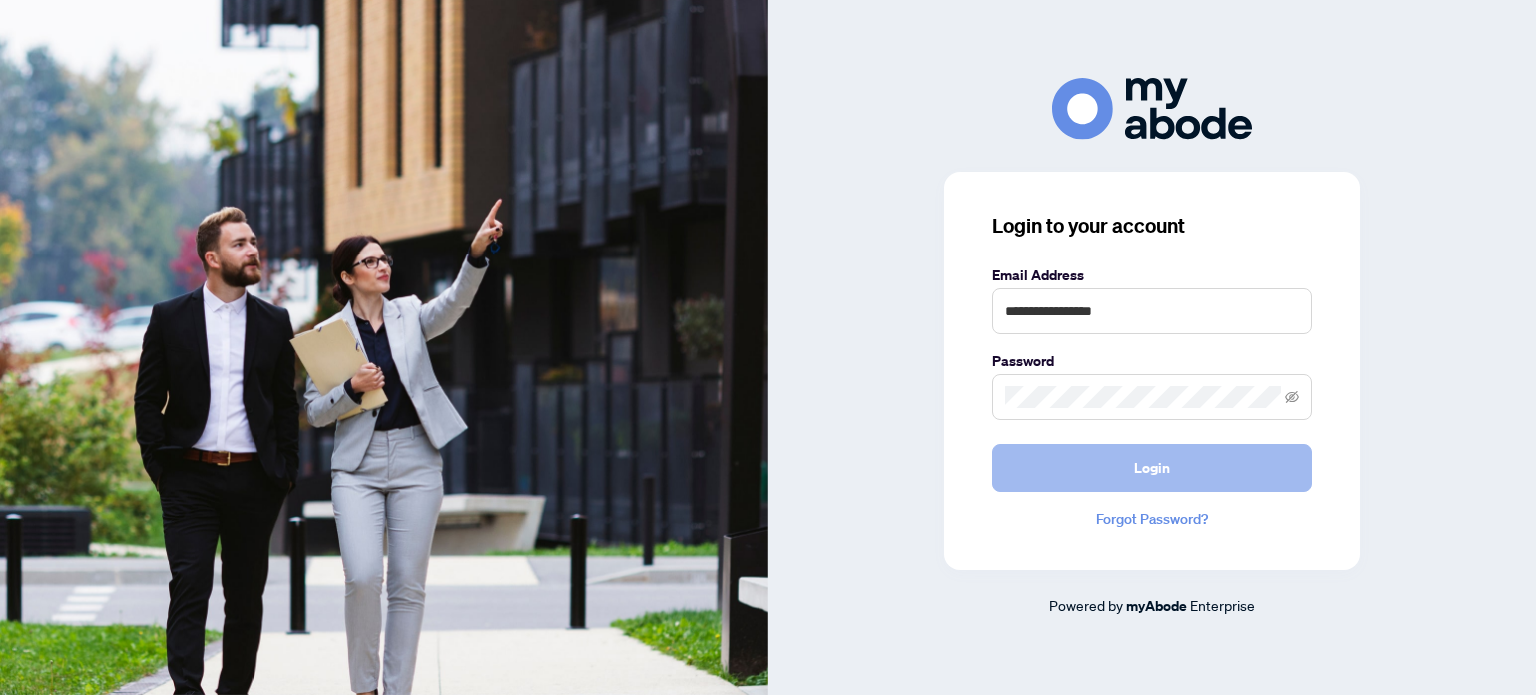 click on "Login" at bounding box center (1152, 468) 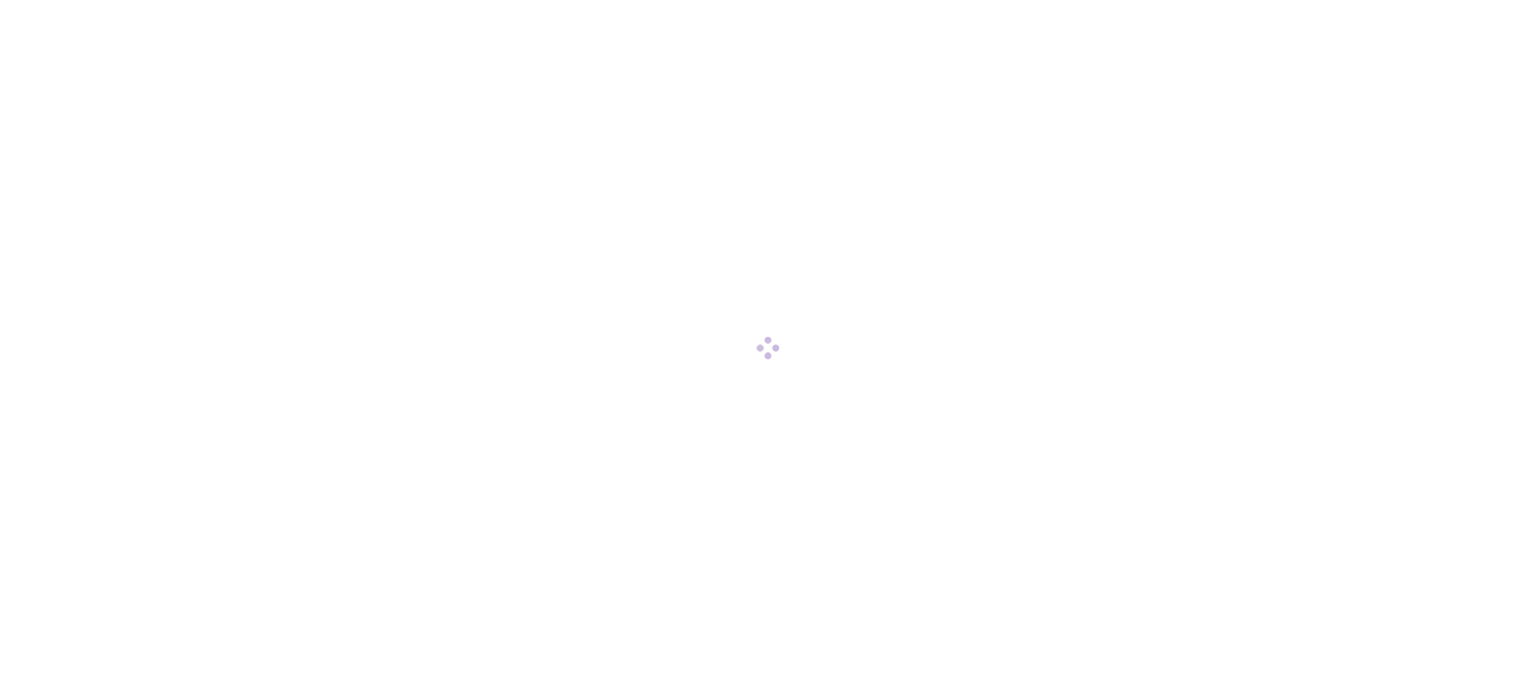 scroll, scrollTop: 0, scrollLeft: 0, axis: both 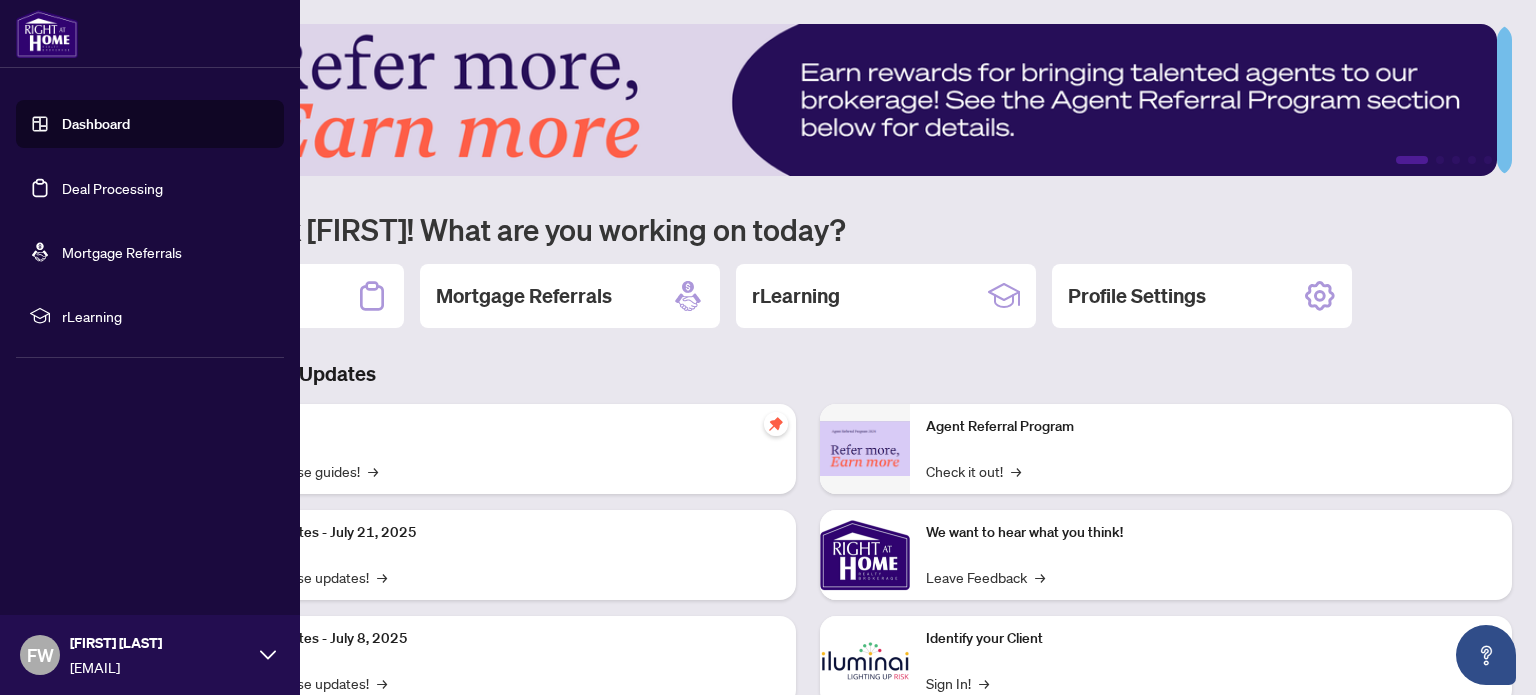click on "Deal Processing" at bounding box center [112, 188] 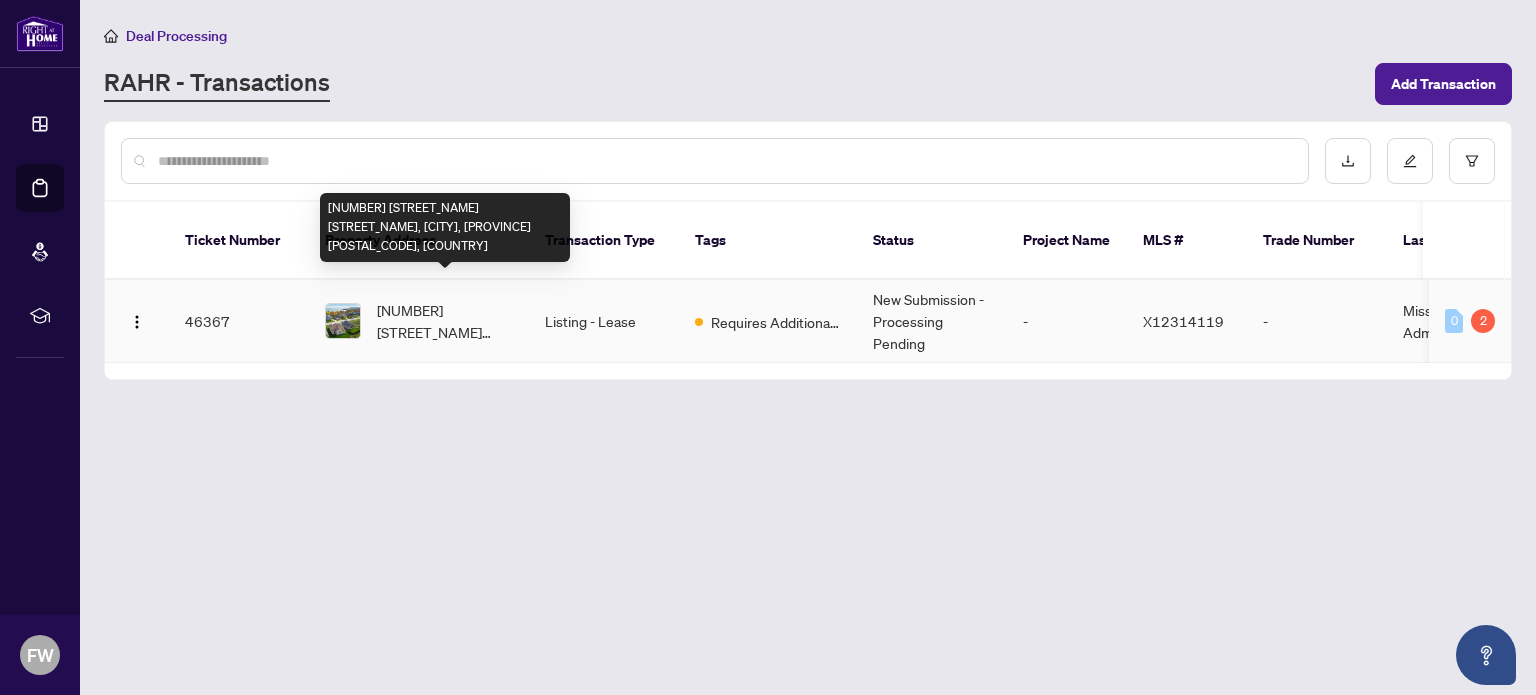 click on "[NUMBER] [STREET_NAME] [STREET_NAME], [CITY], [PROVINCE] [POSTAL_CODE], [COUNTRY]" at bounding box center [445, 321] 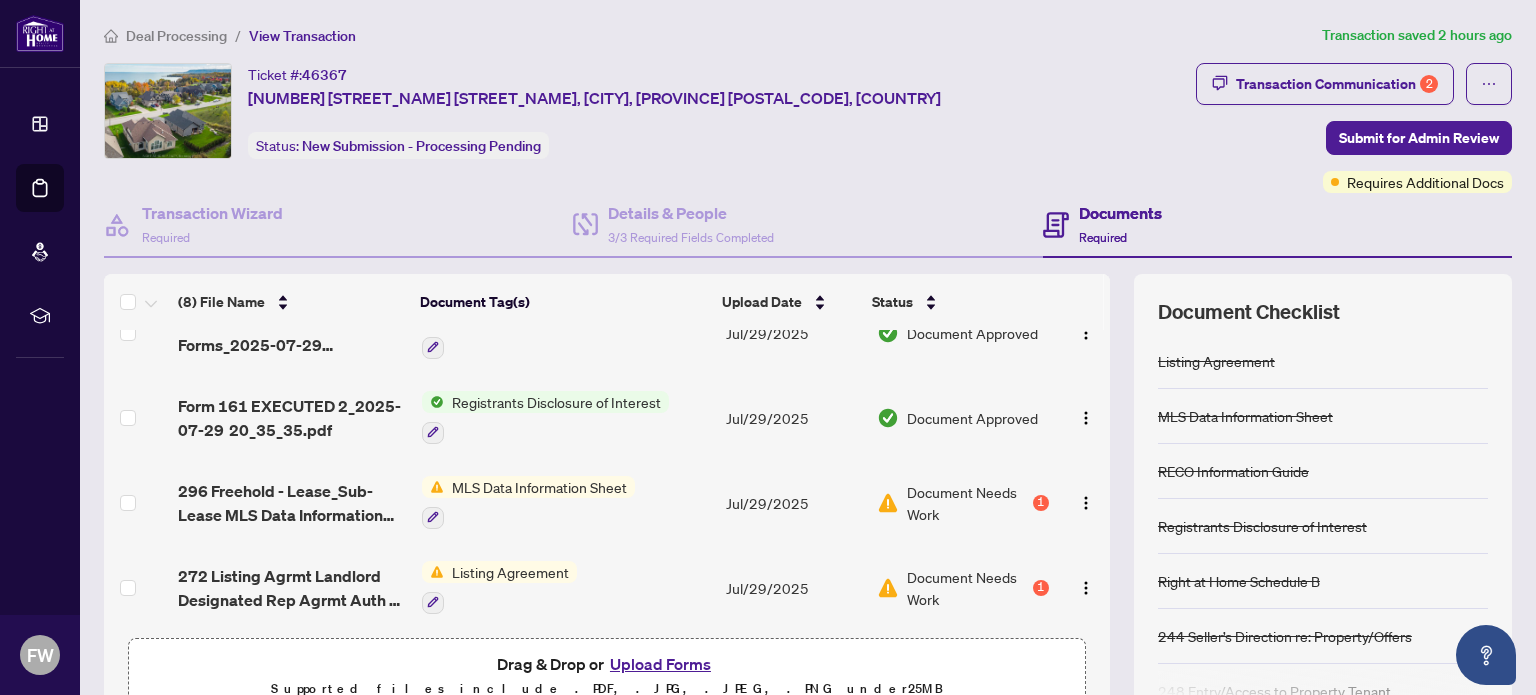 scroll, scrollTop: 183, scrollLeft: 0, axis: vertical 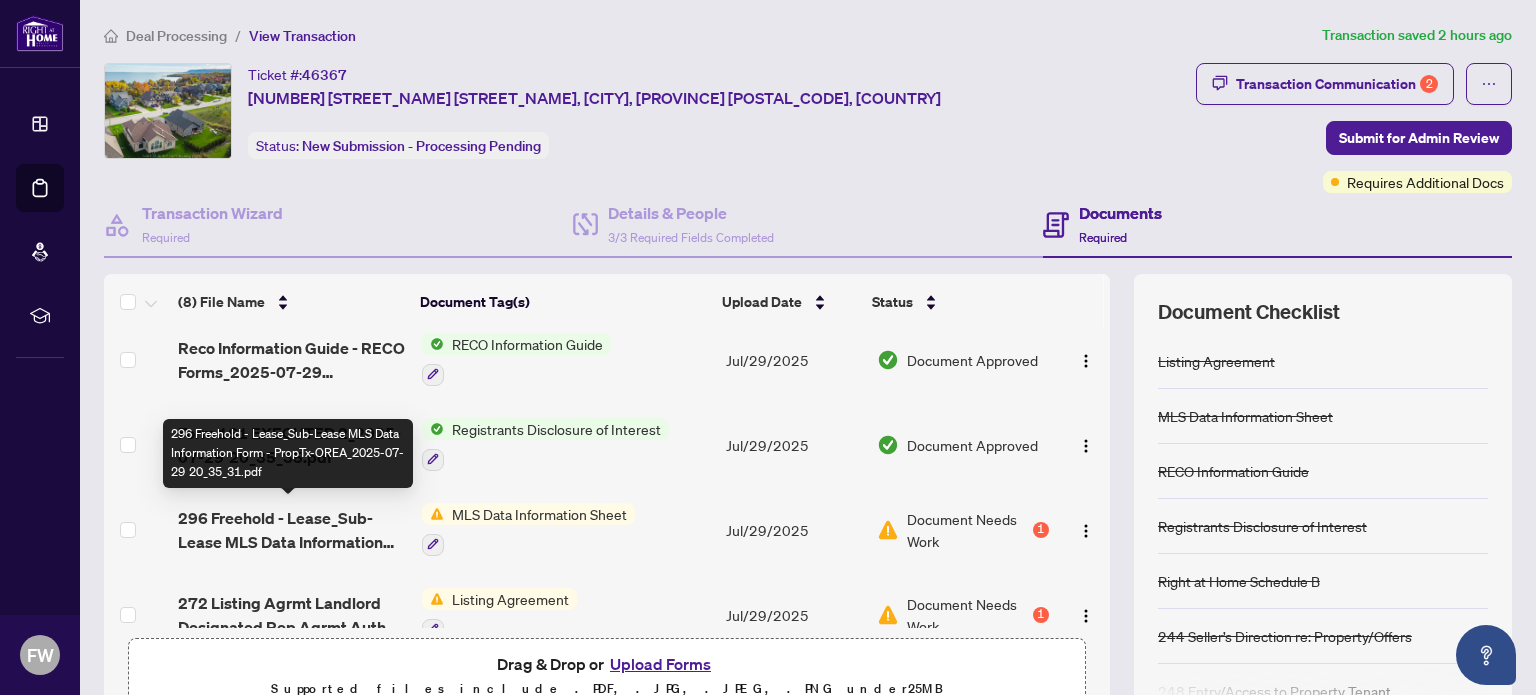 click on "296 Freehold - Lease_Sub-Lease MLS Data Information Form - PropTx-OREA_2025-07-29 20_35_31.pdf" at bounding box center [291, 530] 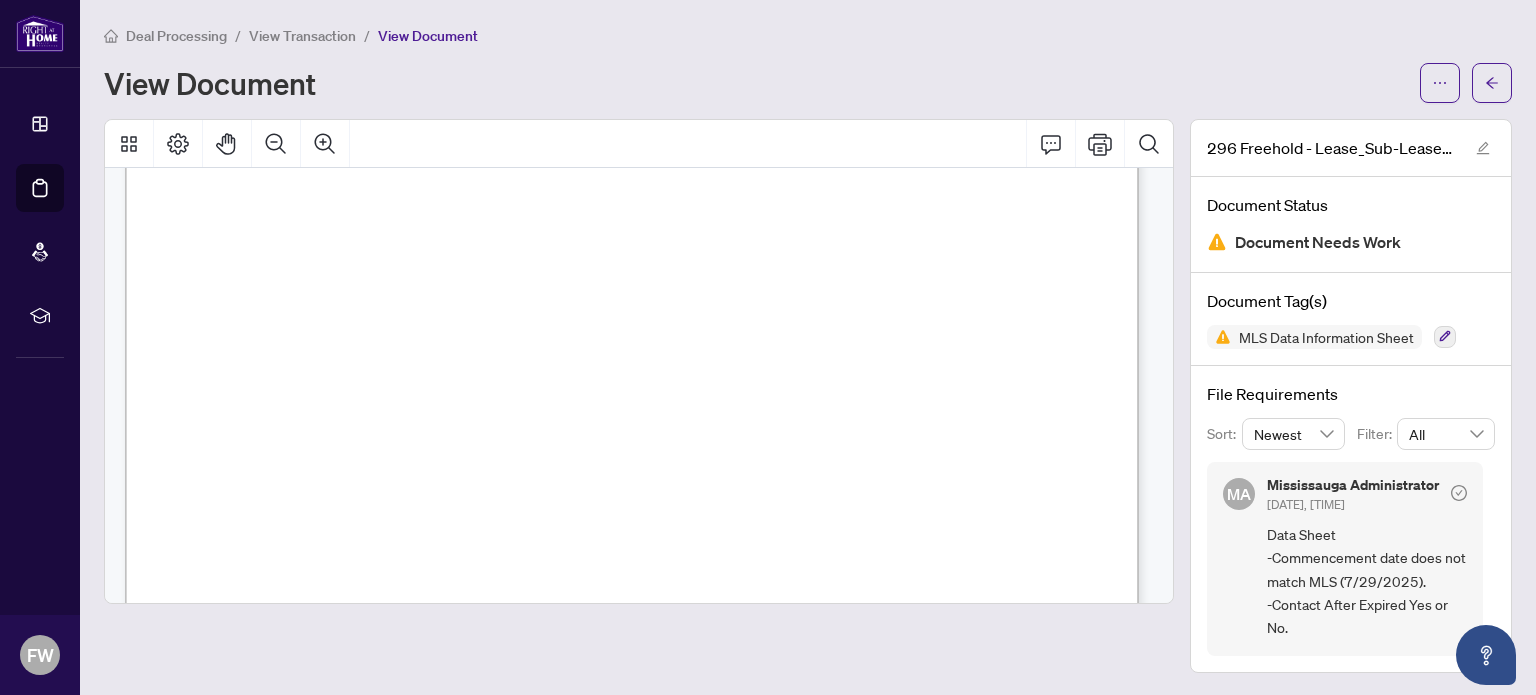 scroll, scrollTop: 700, scrollLeft: 0, axis: vertical 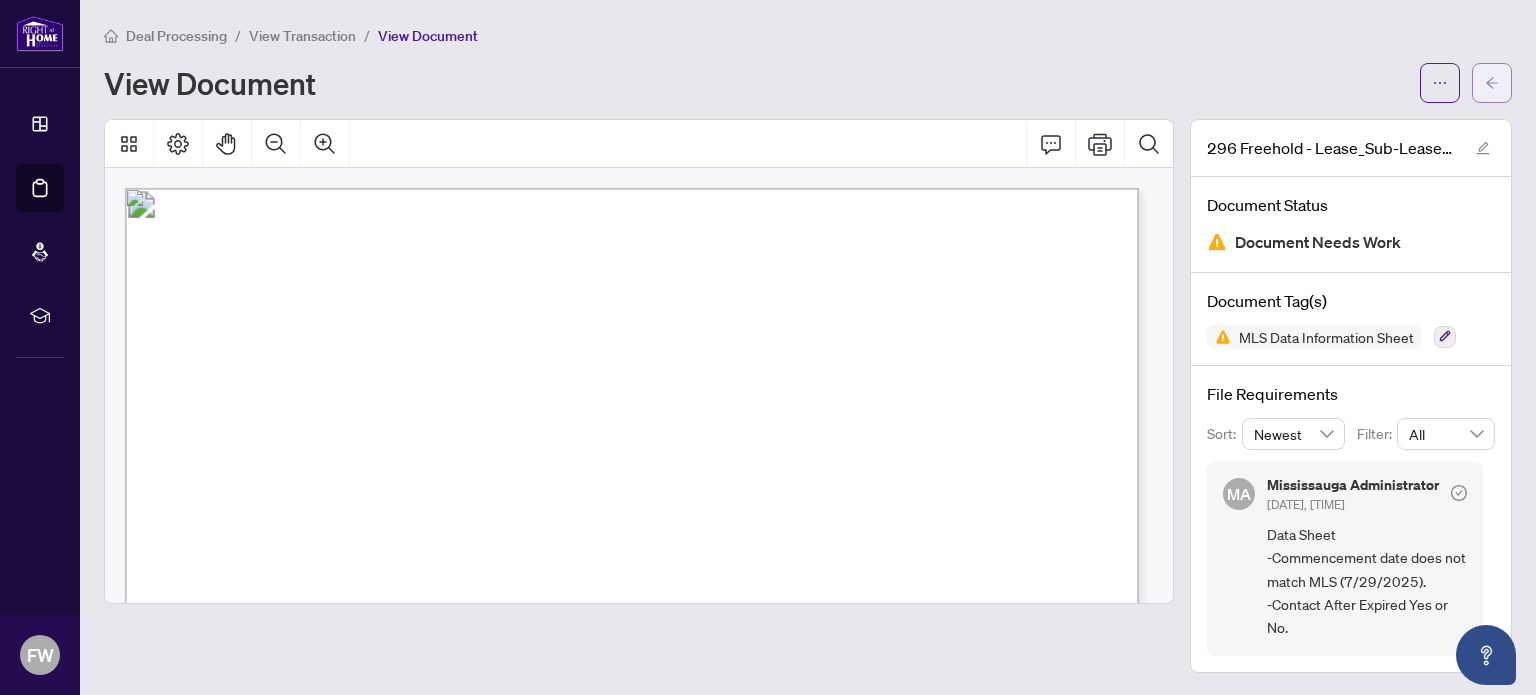 click at bounding box center (1492, 83) 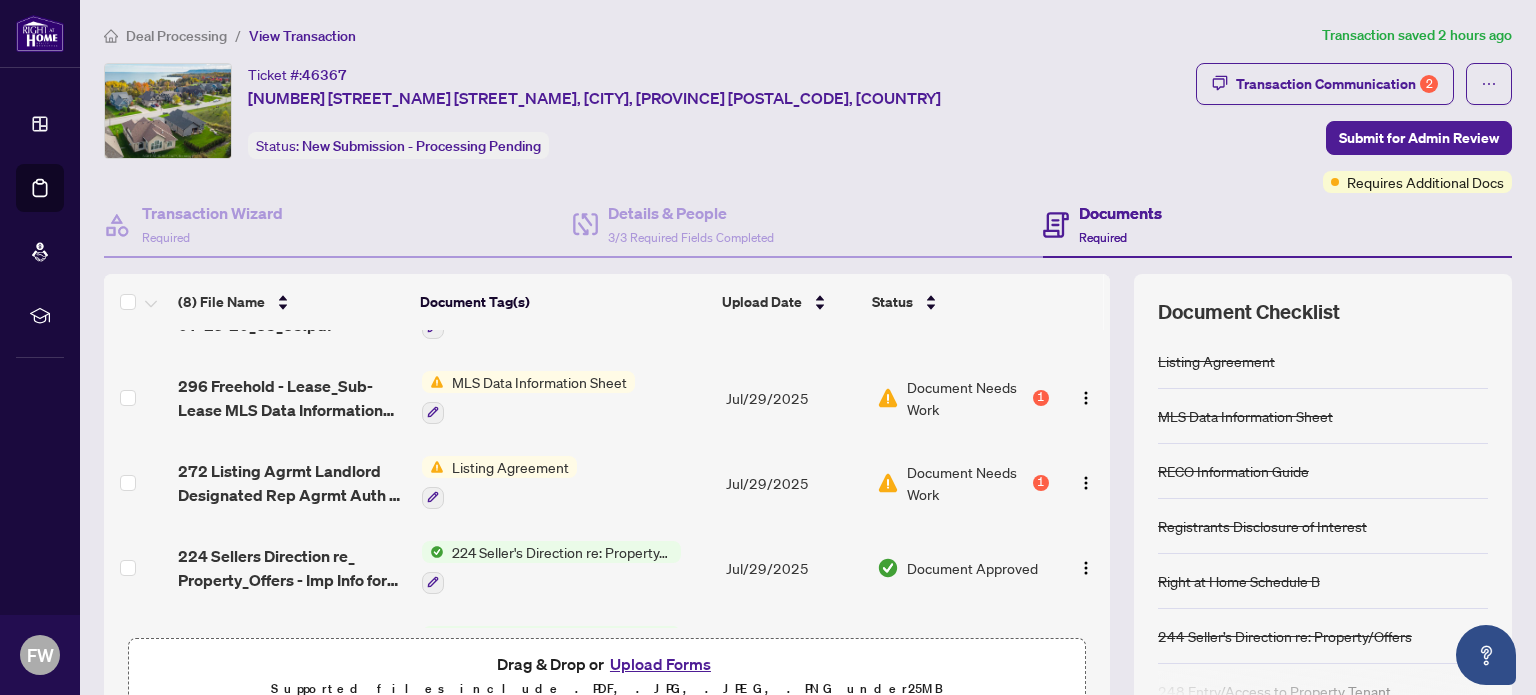 scroll, scrollTop: 283, scrollLeft: 0, axis: vertical 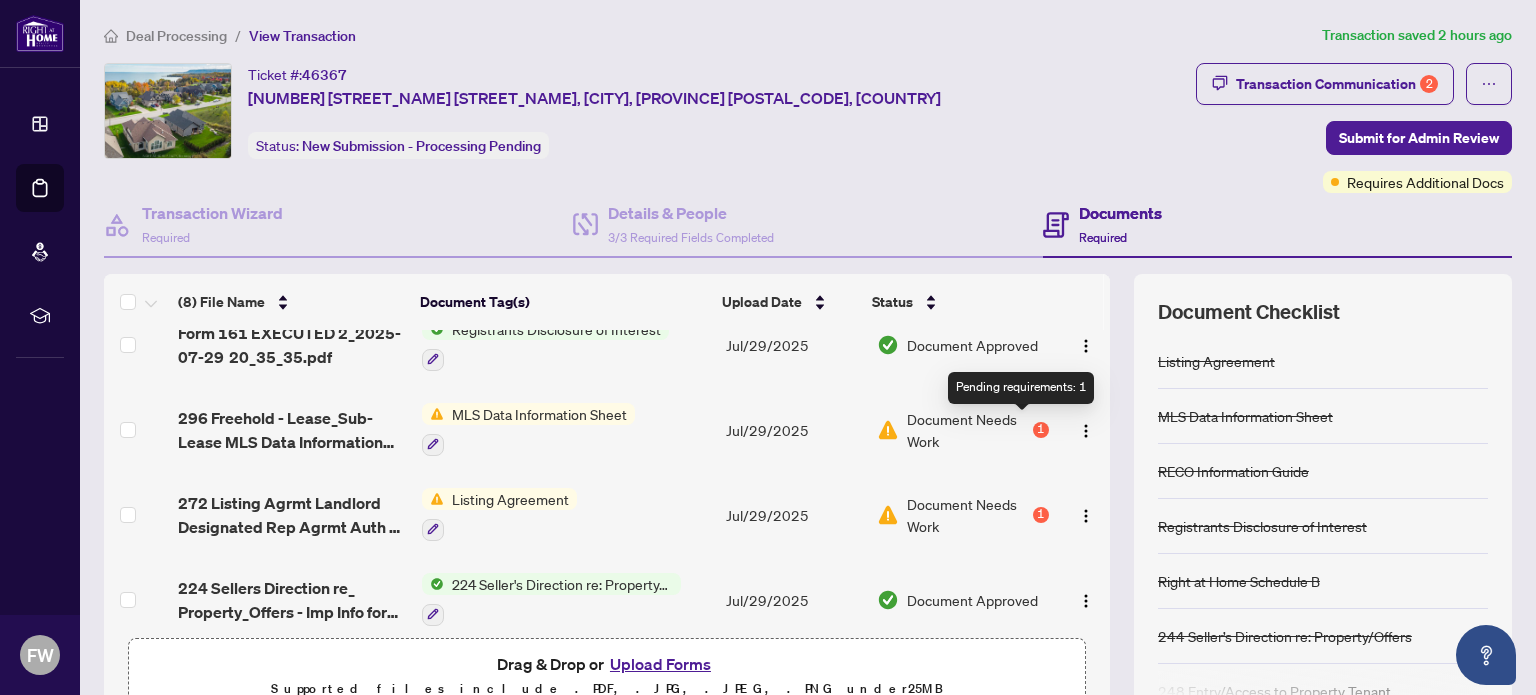 click on "1" at bounding box center (1041, 430) 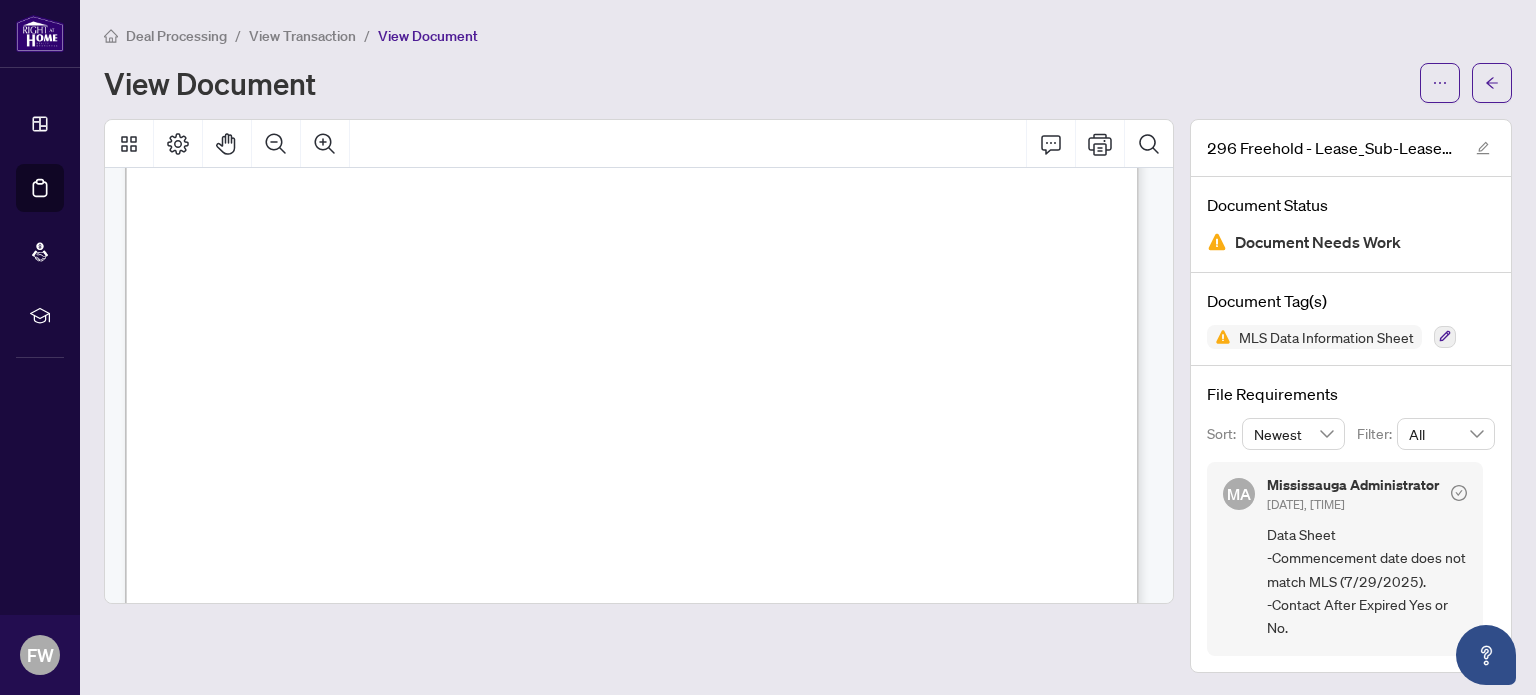 scroll, scrollTop: 7100, scrollLeft: 0, axis: vertical 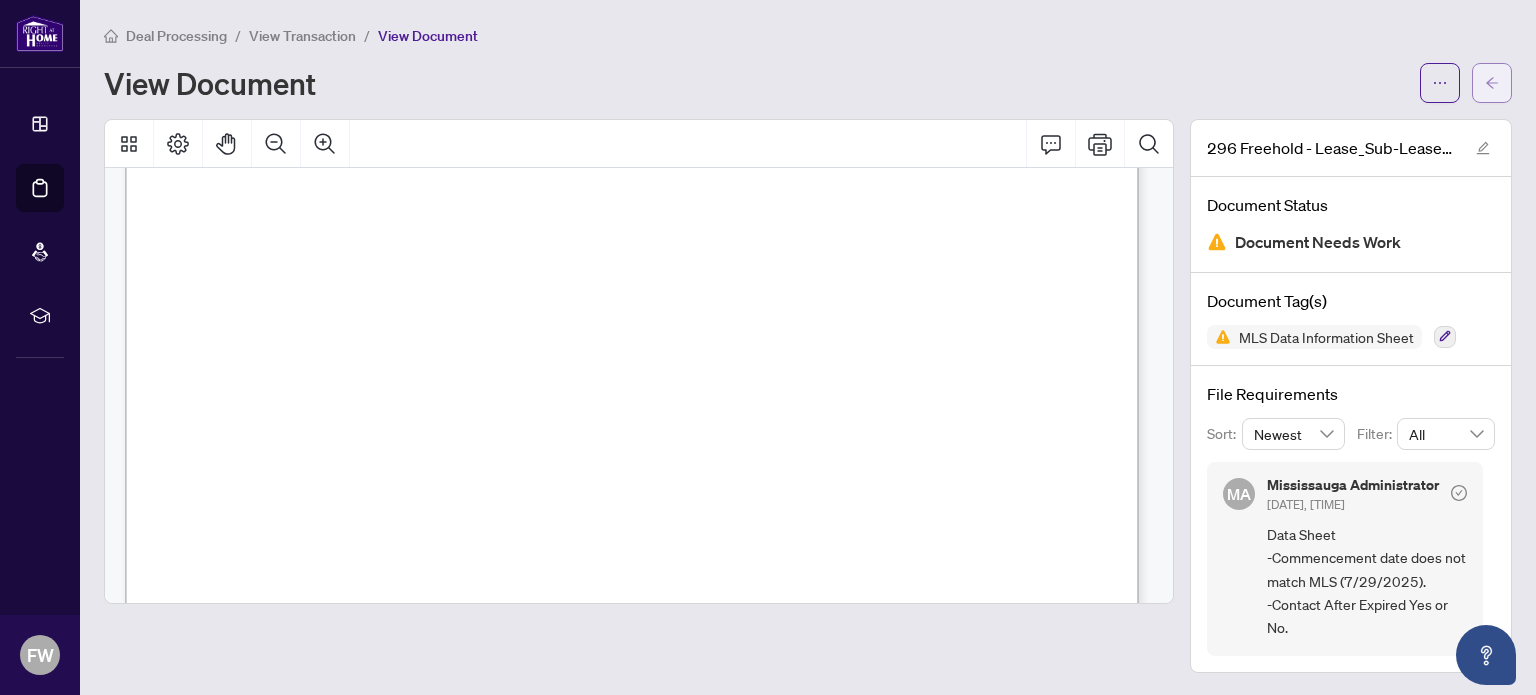 click at bounding box center [1492, 83] 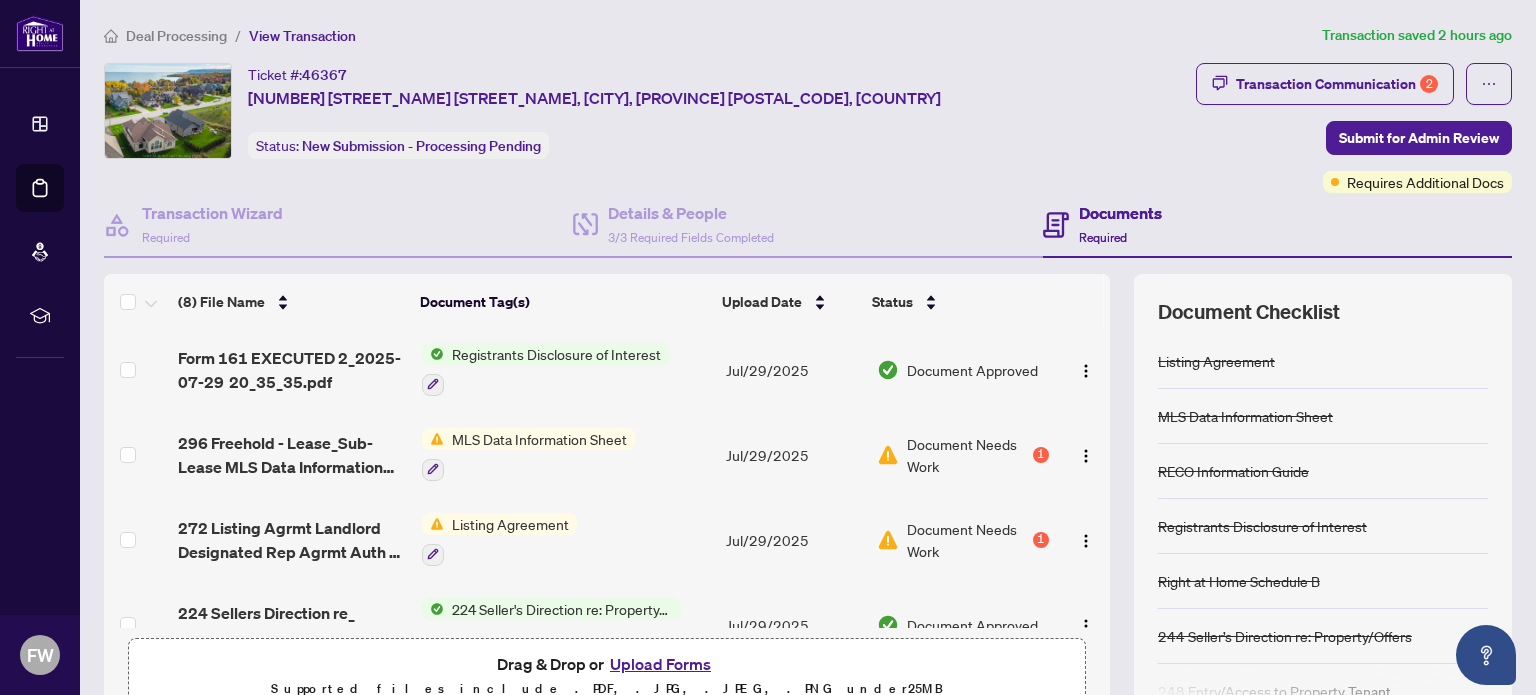 scroll, scrollTop: 300, scrollLeft: 0, axis: vertical 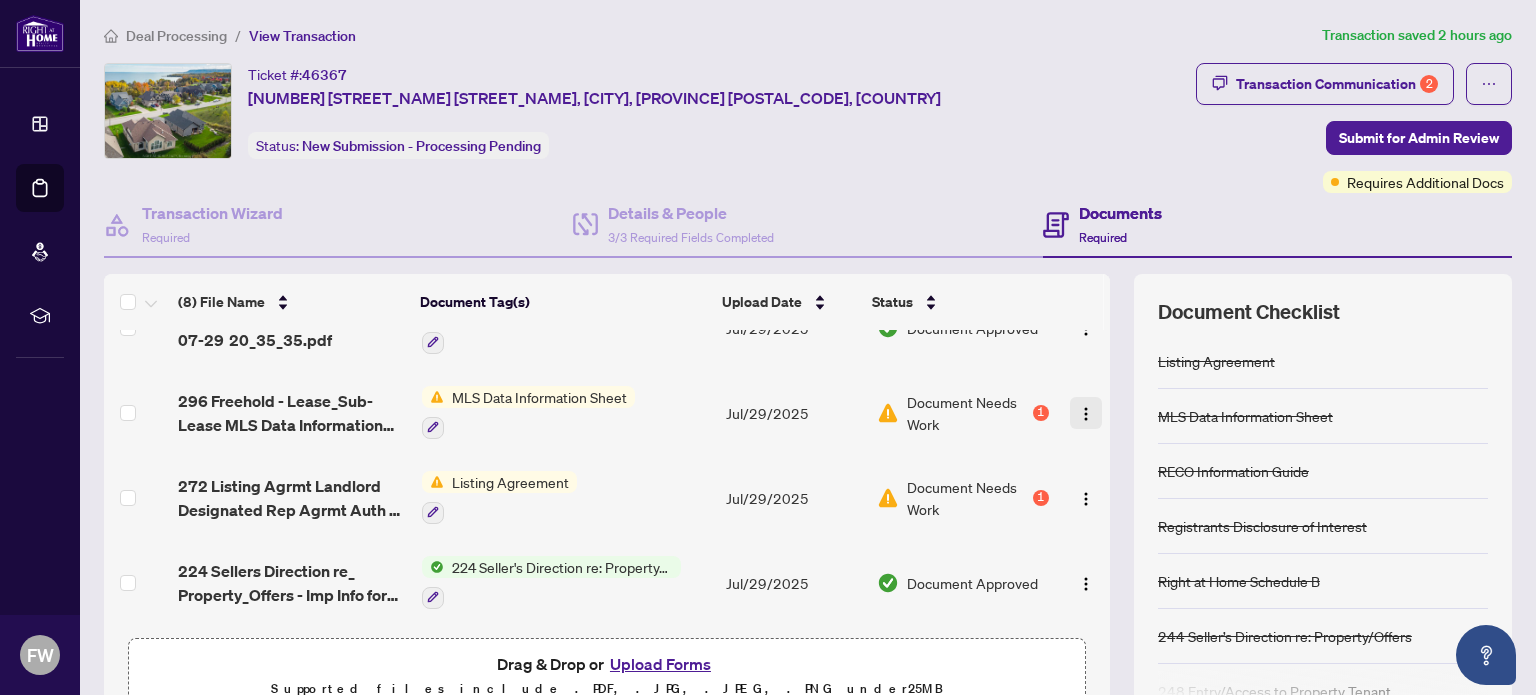 click at bounding box center (1086, 413) 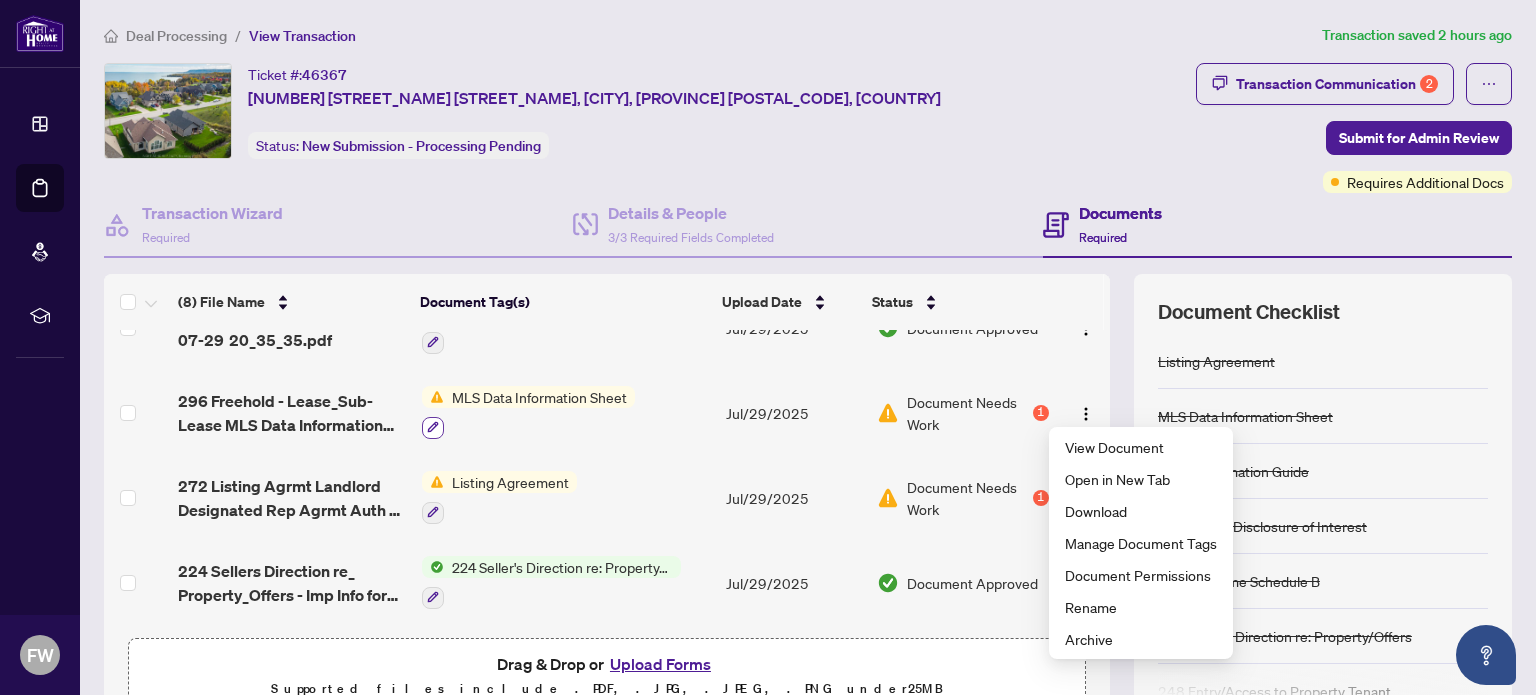 click 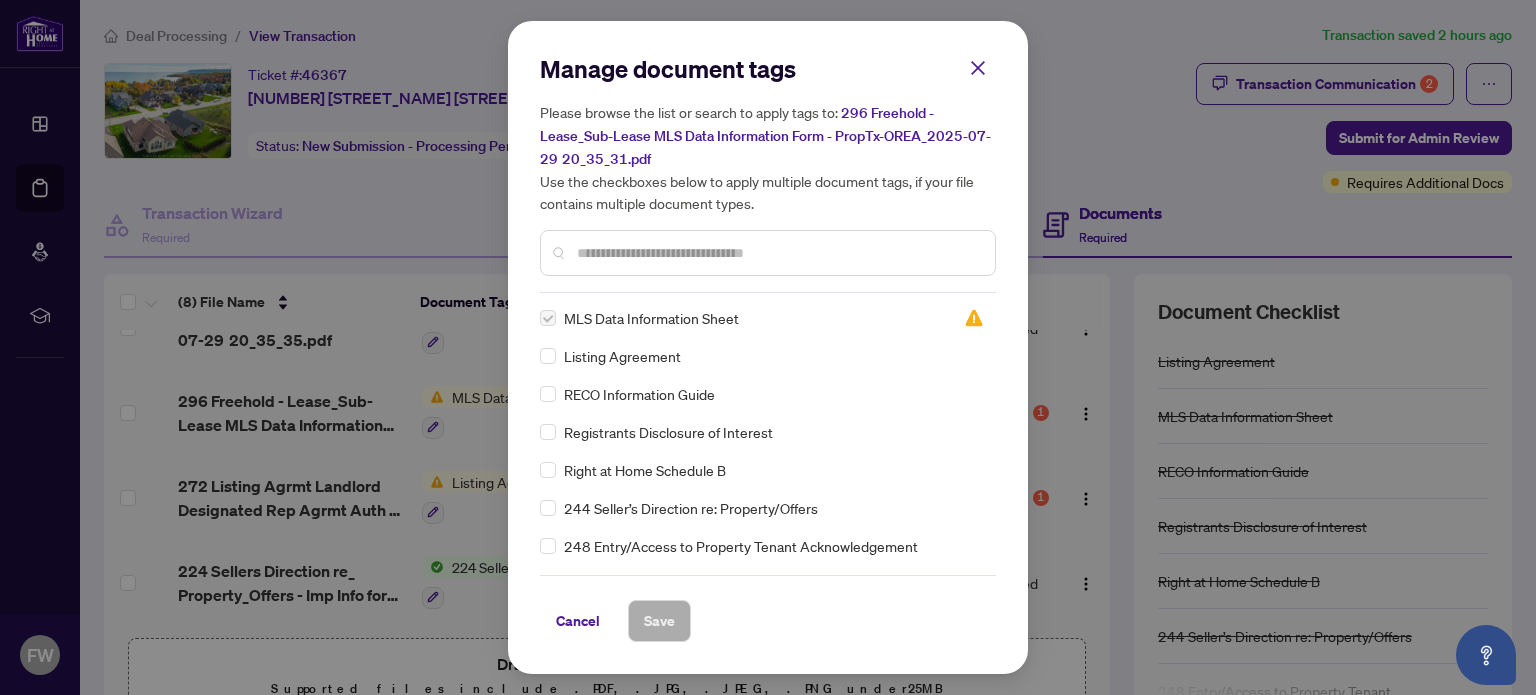 scroll, scrollTop: 0, scrollLeft: 0, axis: both 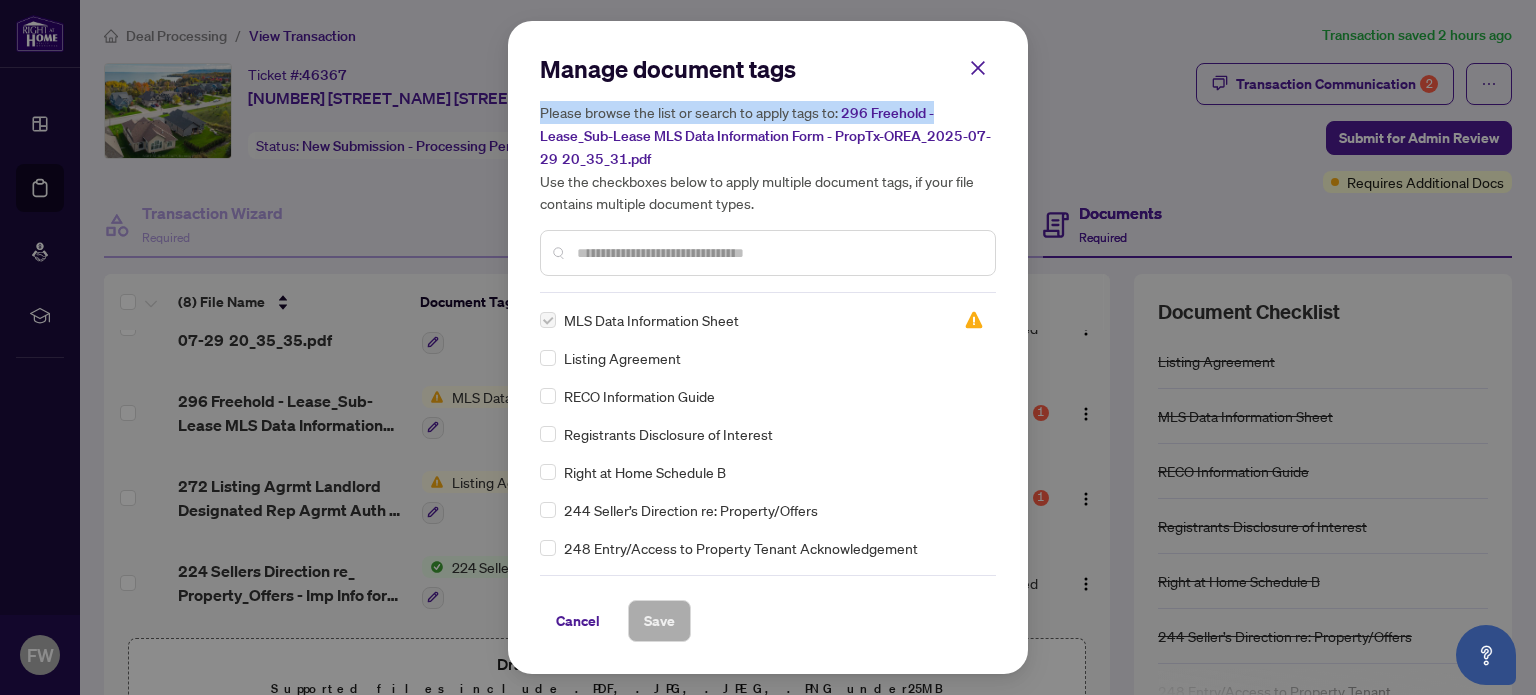 drag, startPoint x: 849, startPoint y: 49, endPoint x: 950, endPoint y: 115, distance: 120.65239 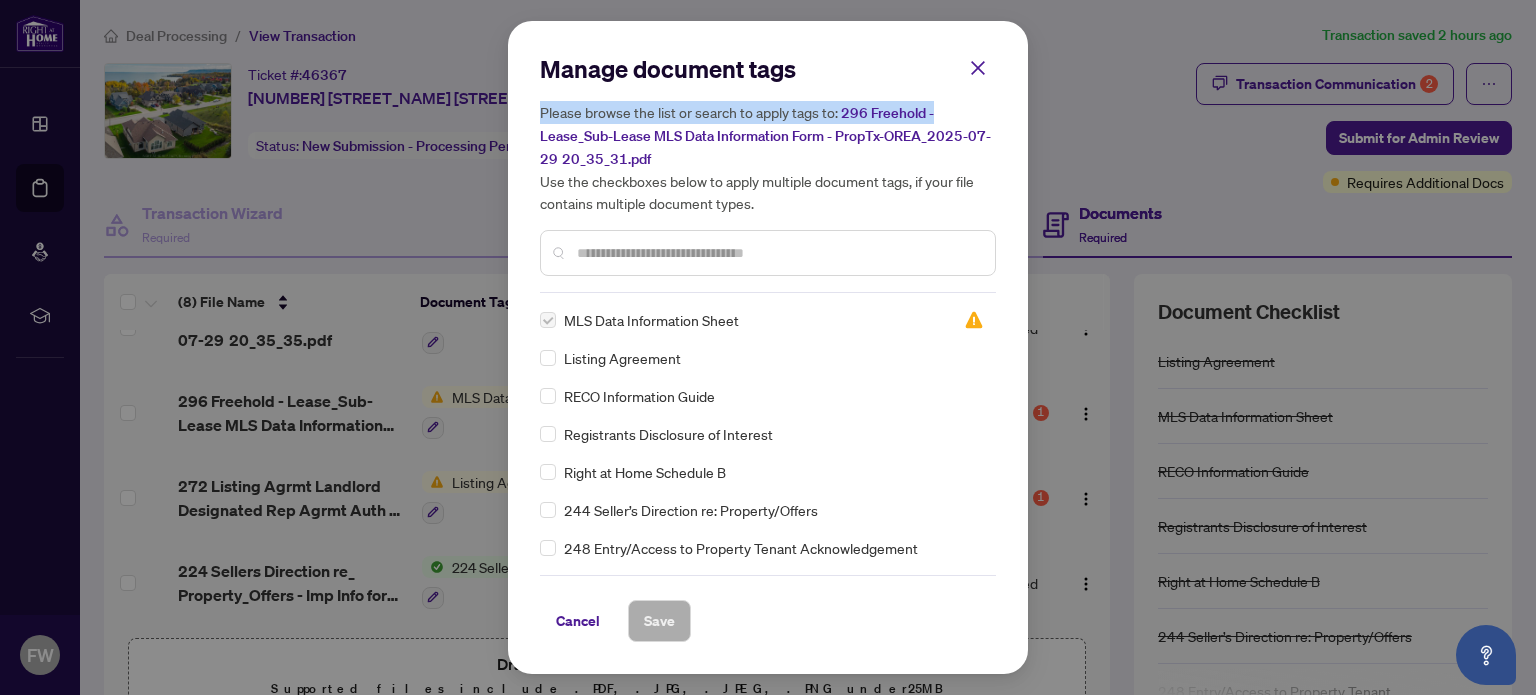 click on "Manage document tags Please browse the list or search to apply tags to:   296 Freehold - Lease_Sub-Lease MLS Data Information Form - PropTx-OREA_2025-07-29 20_35_31.pdf   Use the checkboxes below to apply multiple document tags, if your file contains multiple document types.   MLS Data Information Sheet Listing Agreement RECO Information Guide Registrants Disclosure of Interest Right at Home Schedule B 244 Seller’s Direction re: Property/Offers 248 Entry/Access to Property Tenant Acknowledgement 1st Page of the APS Advance Paperwork Agent Correspondence Agreement of Purchase and Sale Agreement of Purchase and Sale Agreement to Cooperate /Broker Referral Agreement to Lease Articles of Incorporation Back to Vendor Letter Belongs to Another Transaction Builder's Consent Buyer Designated Representation Agreement Buyer Designated Representation Agreement Buyers Lawyer Information Certificate of Estate Trustee(s) Client Refused to Sign Closing Date Change Co-op Brokerage Commission Statement EFT OK" at bounding box center (768, 347) 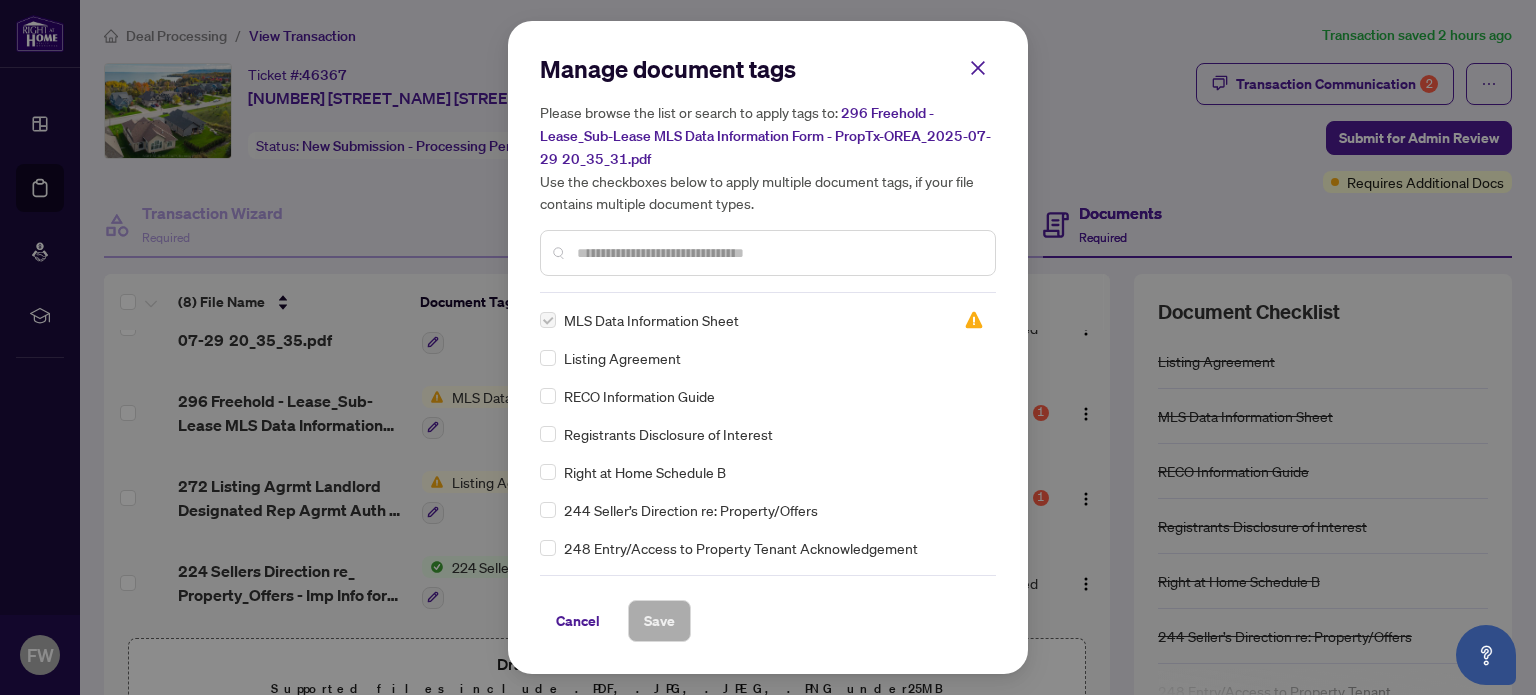 click at bounding box center [548, 320] 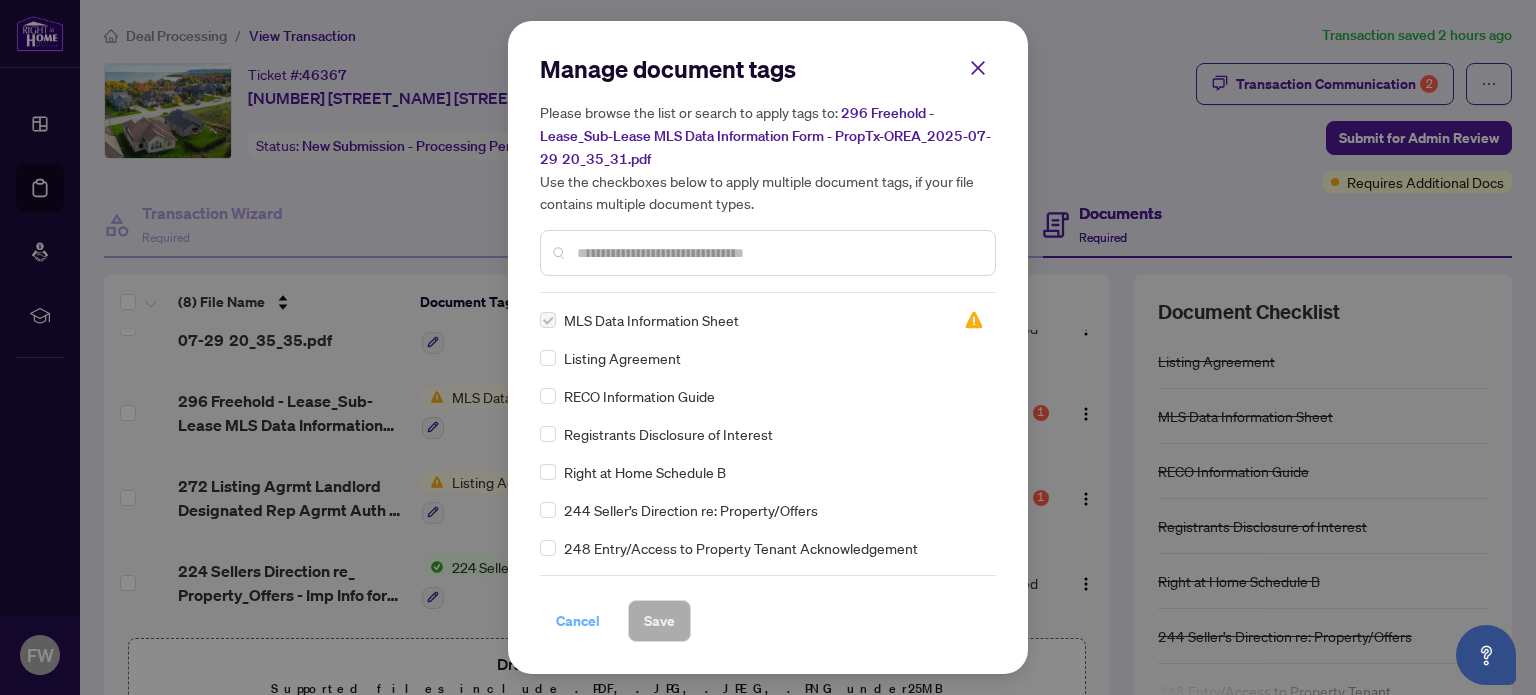 click on "Cancel" at bounding box center (578, 621) 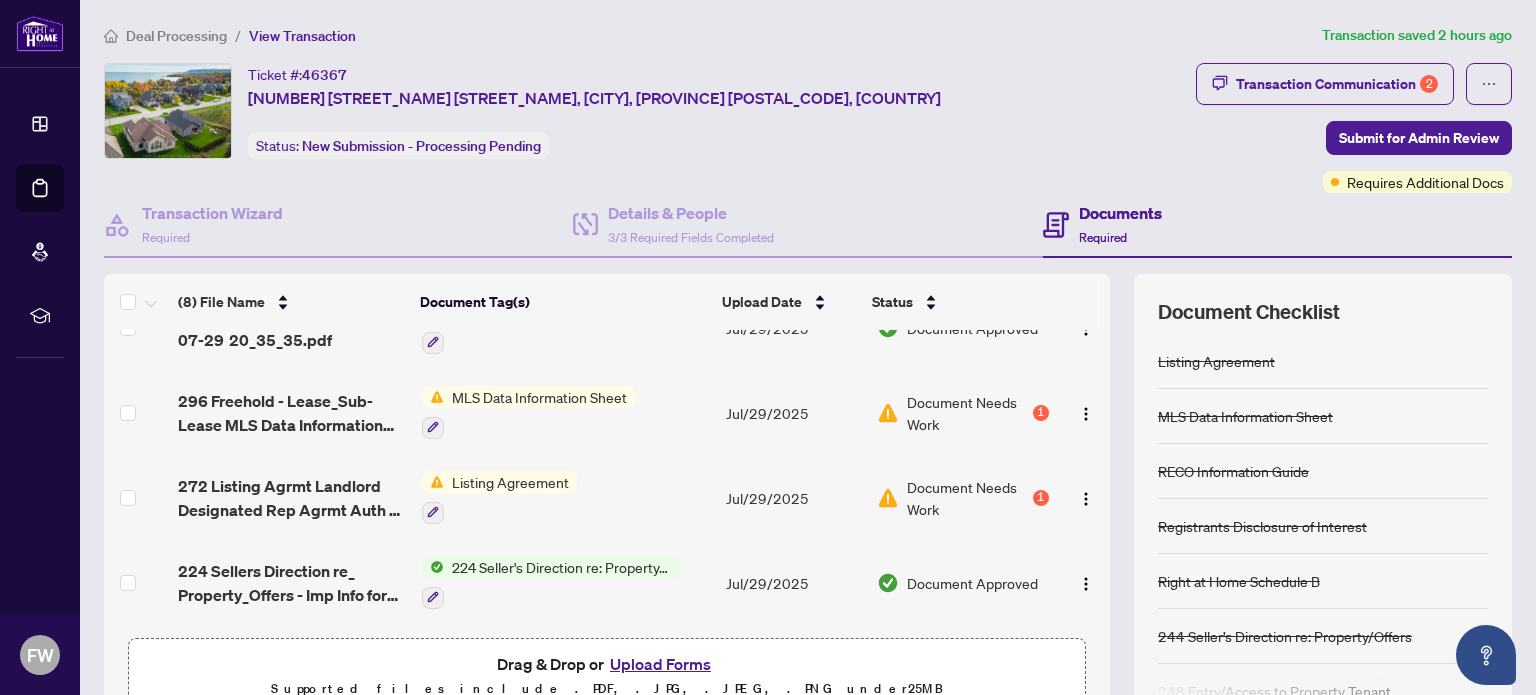 click at bounding box center (433, 397) 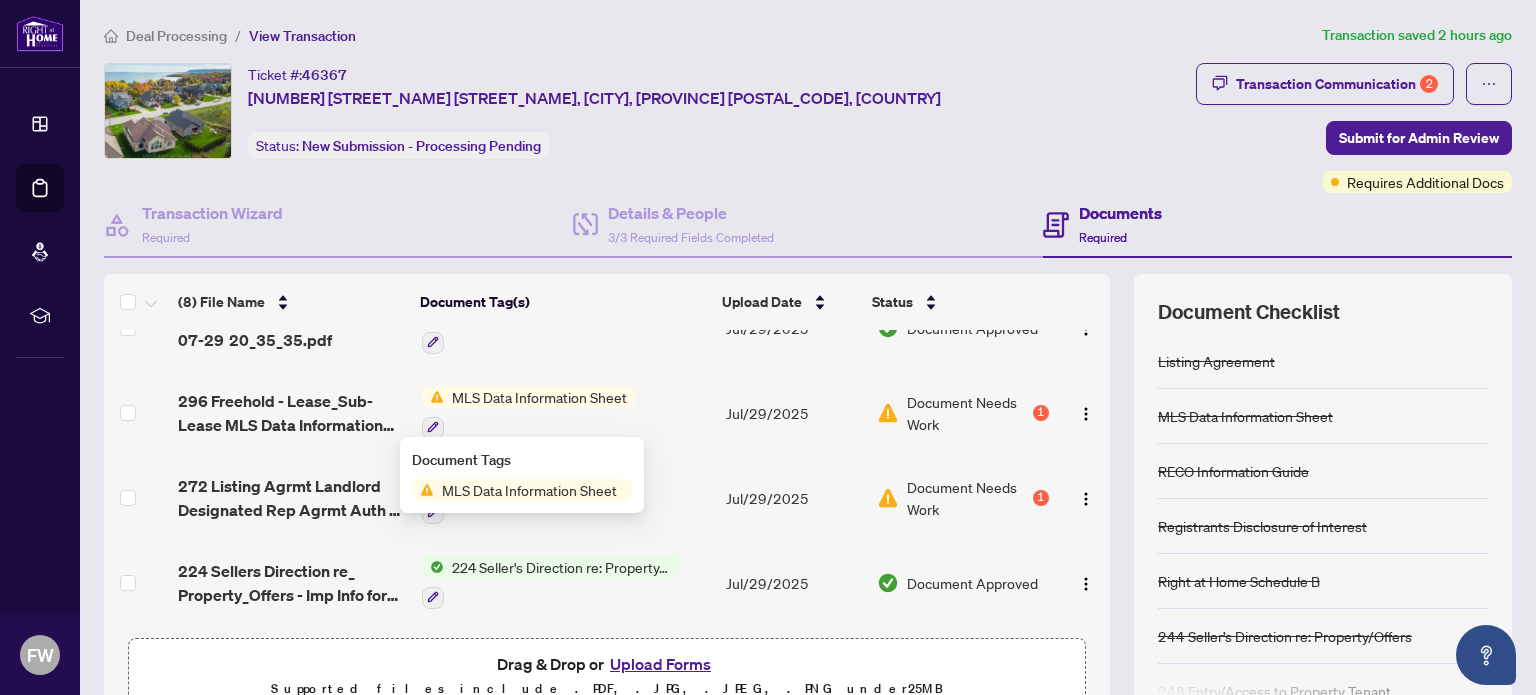 click on "MLS Data Information Sheet" at bounding box center [529, 490] 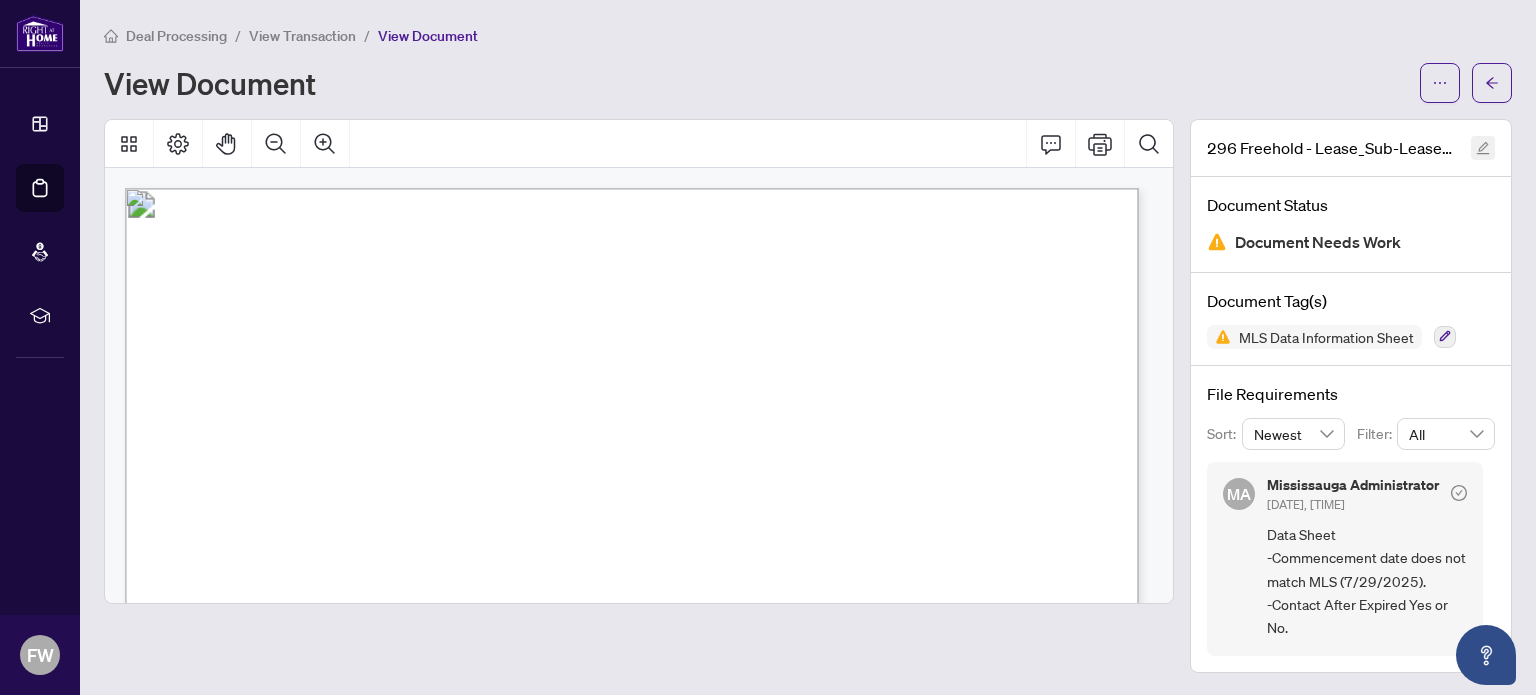 click 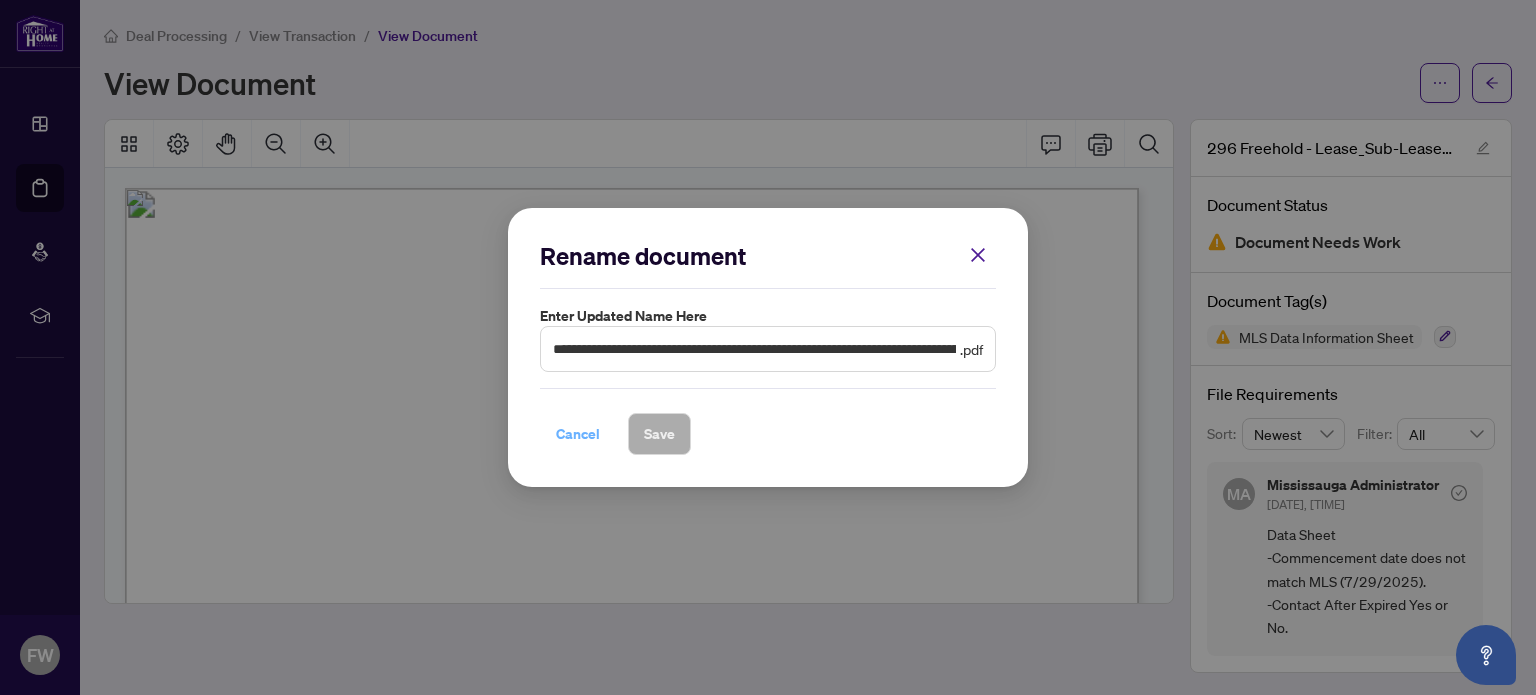 click on "Cancel" at bounding box center [578, 434] 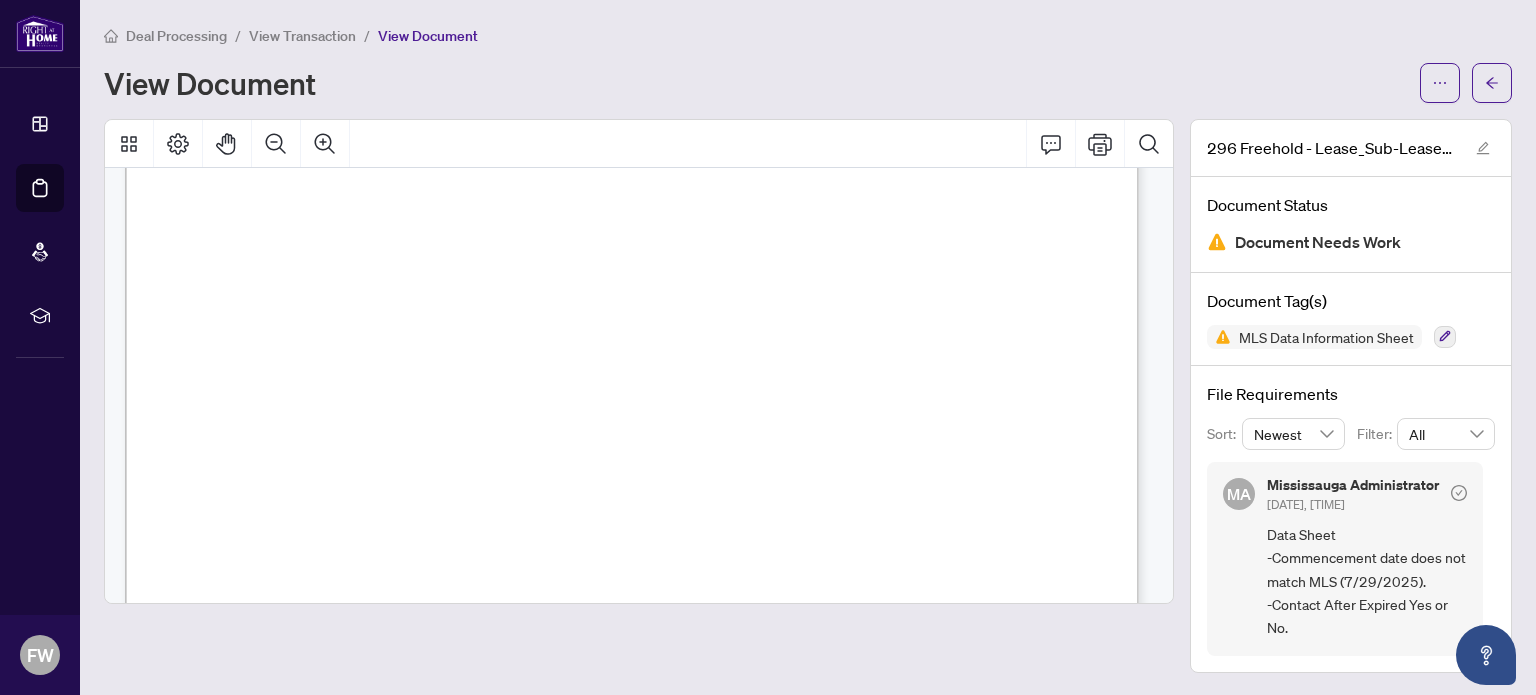 scroll, scrollTop: 4200, scrollLeft: 0, axis: vertical 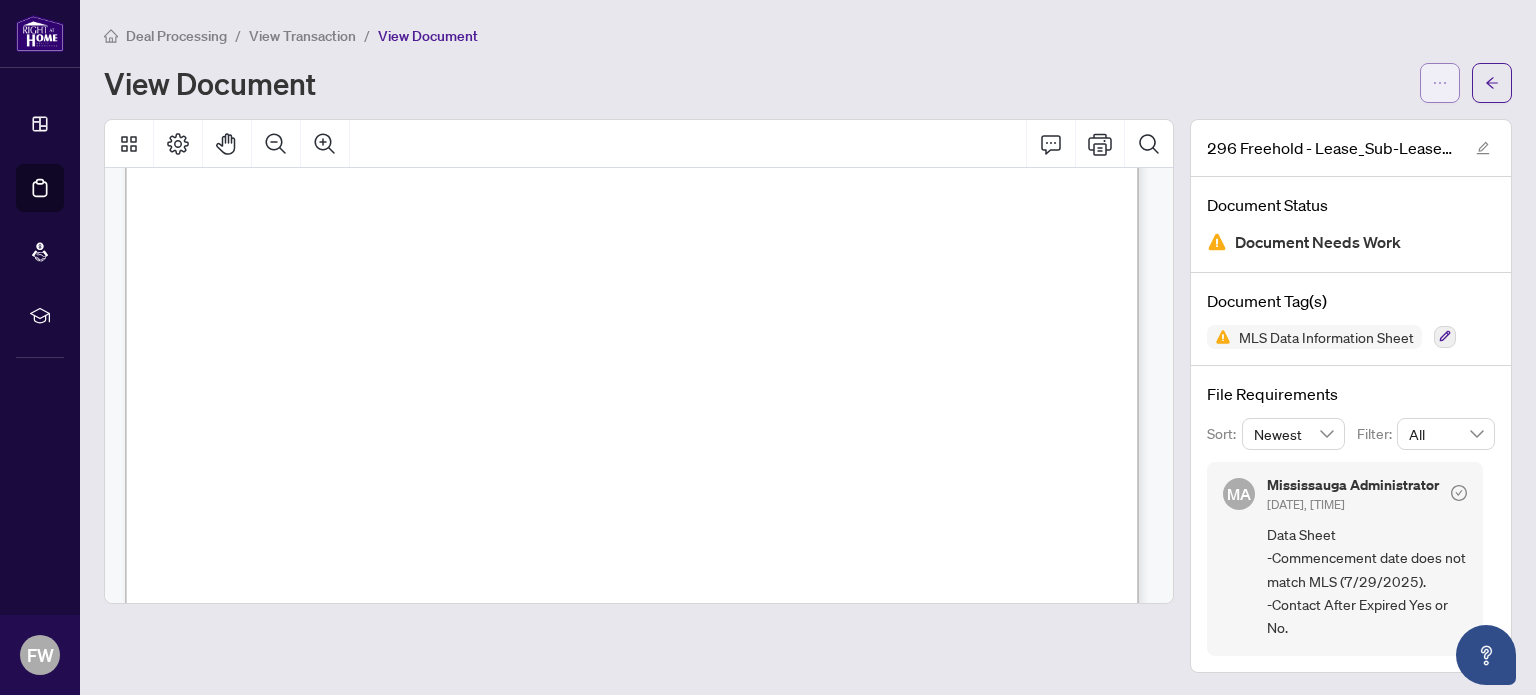 click 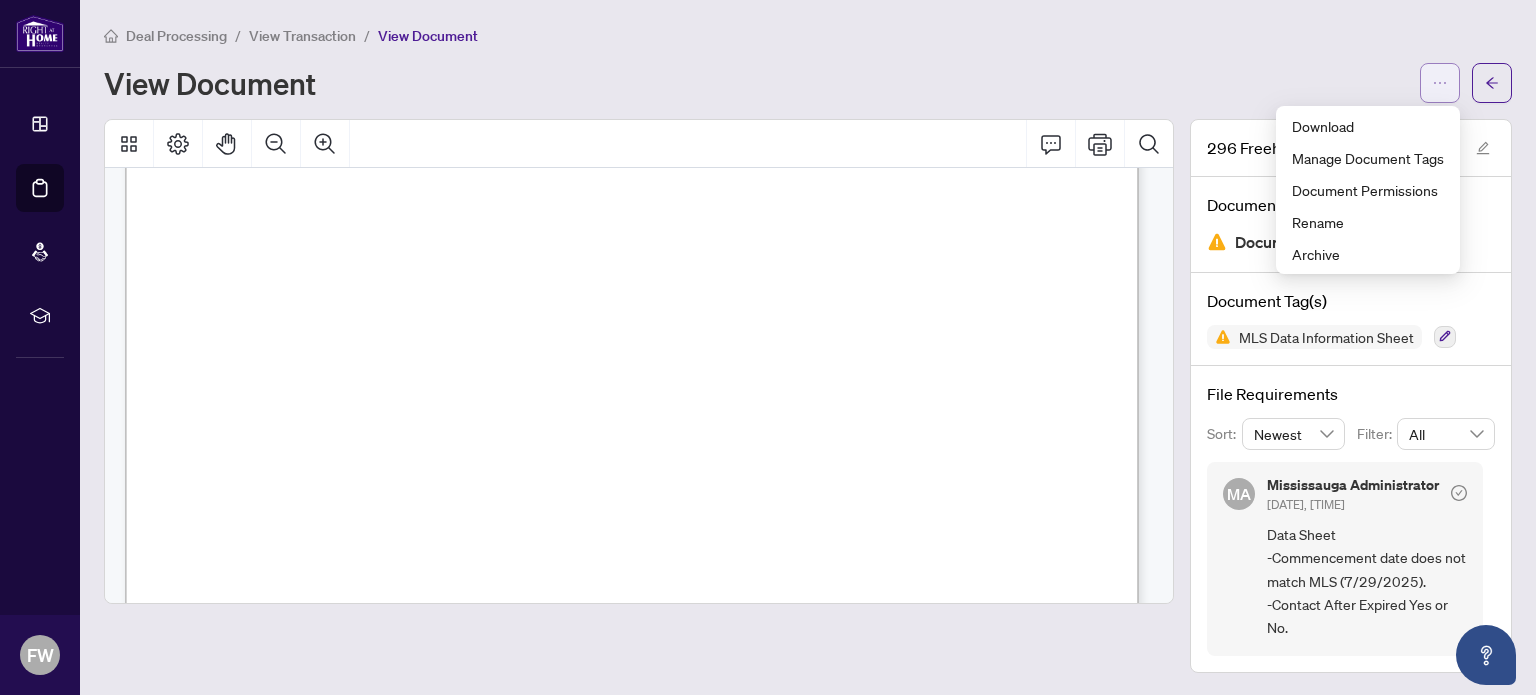 click 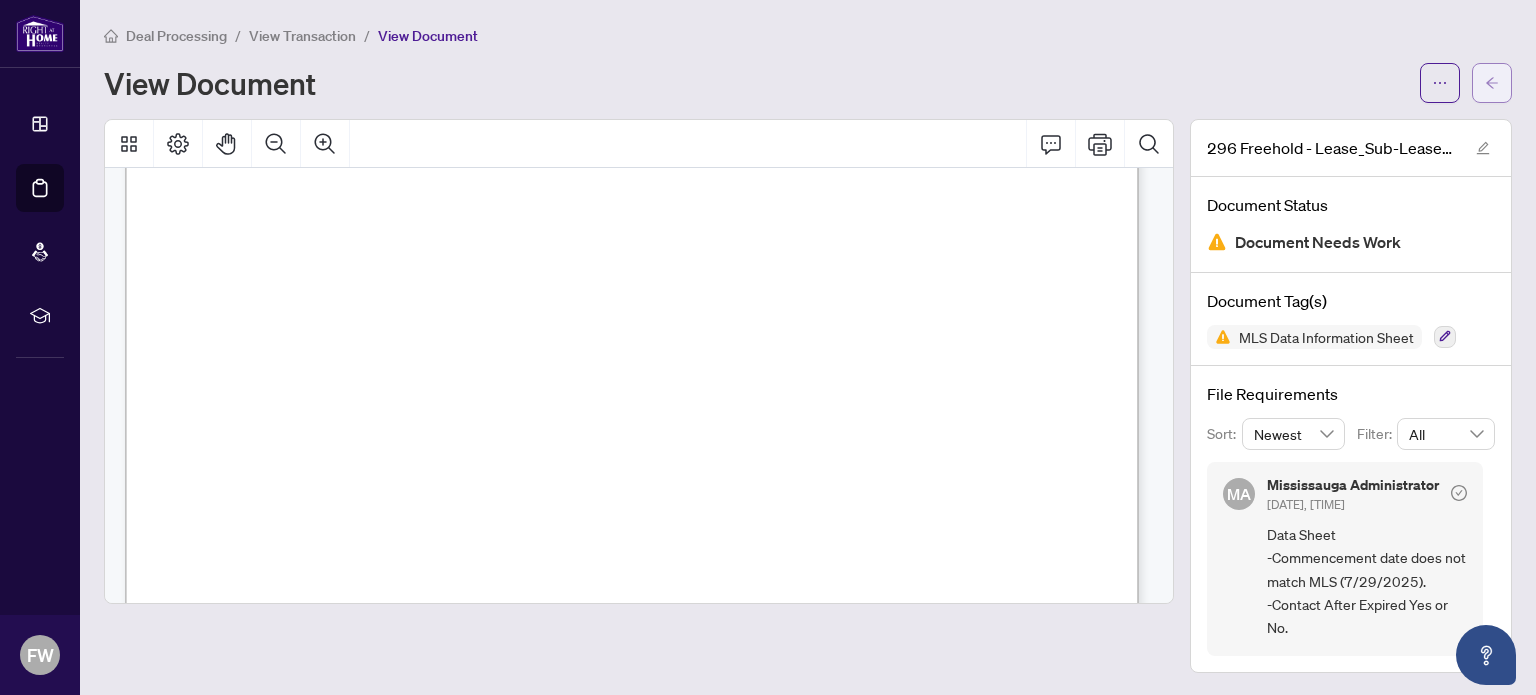 click 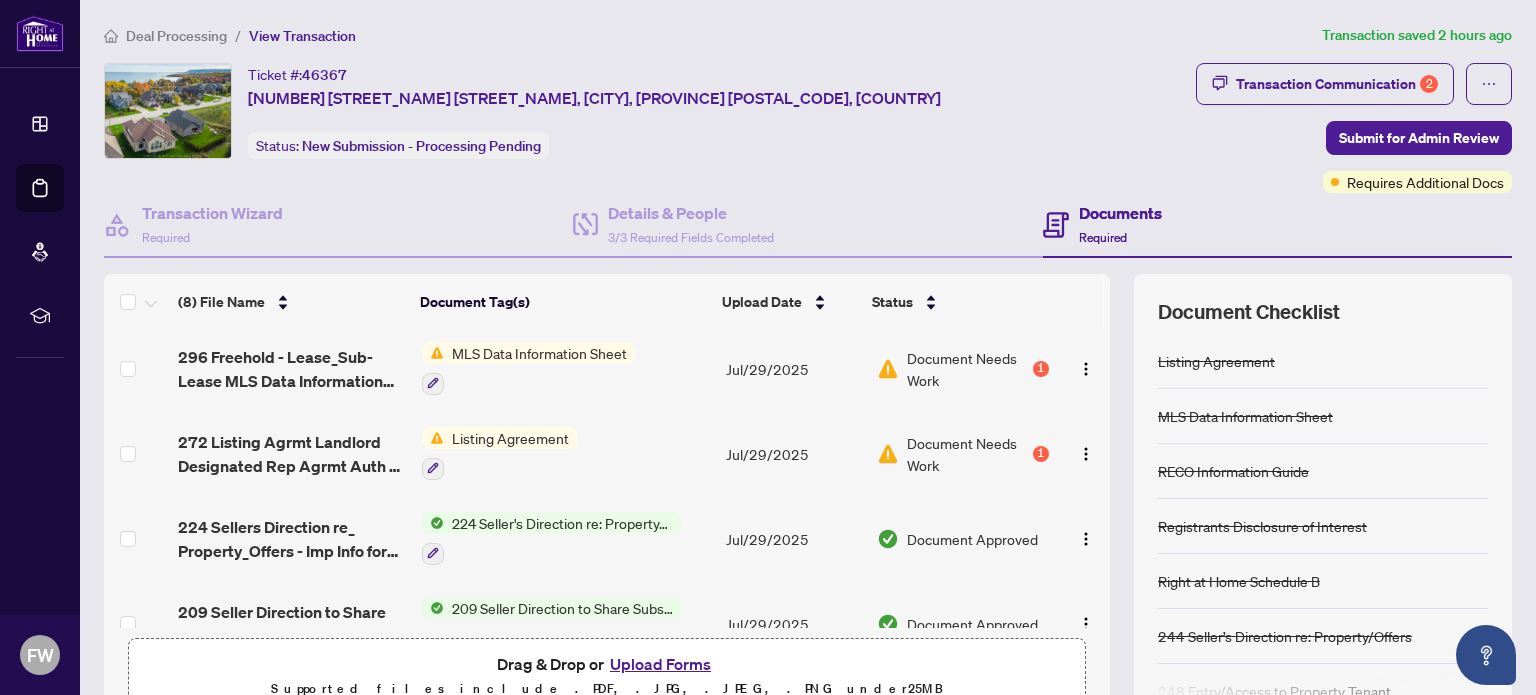 scroll, scrollTop: 283, scrollLeft: 0, axis: vertical 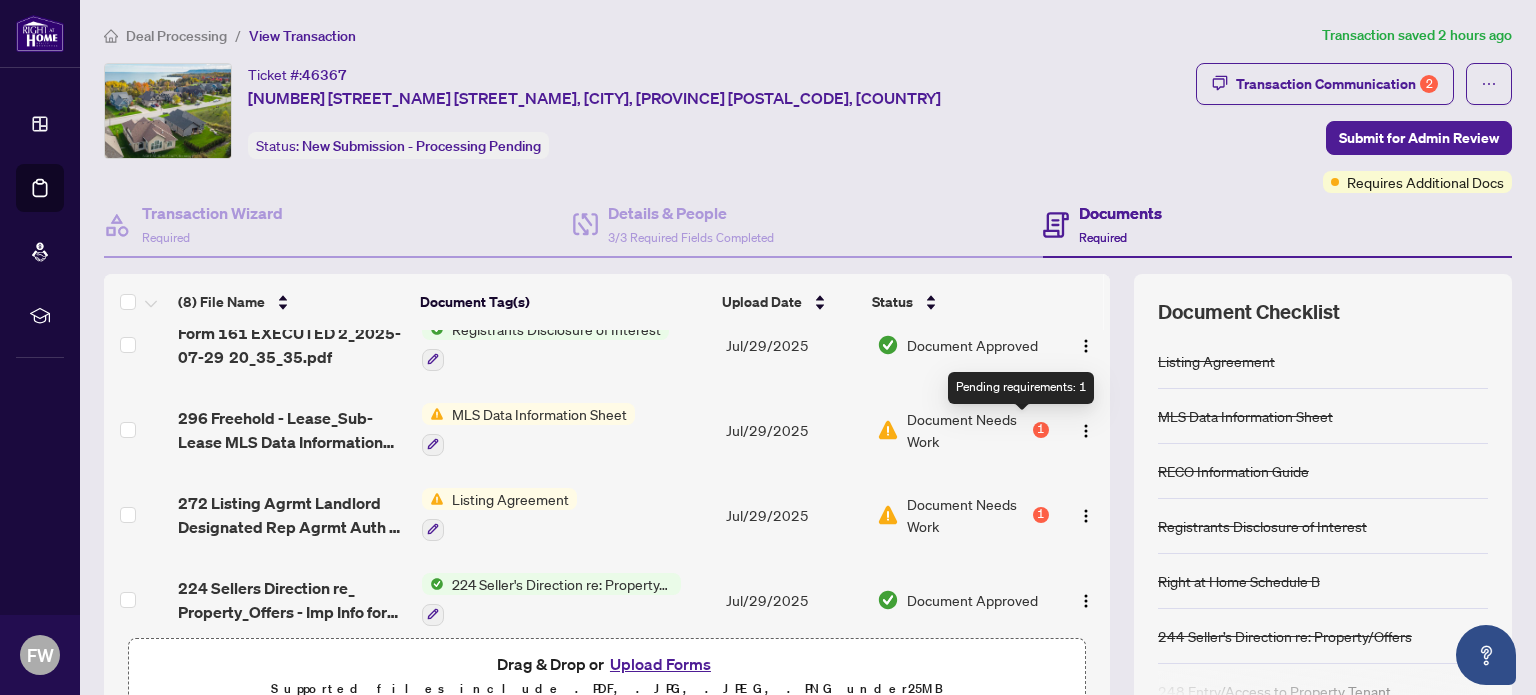 click on "1" at bounding box center [1041, 430] 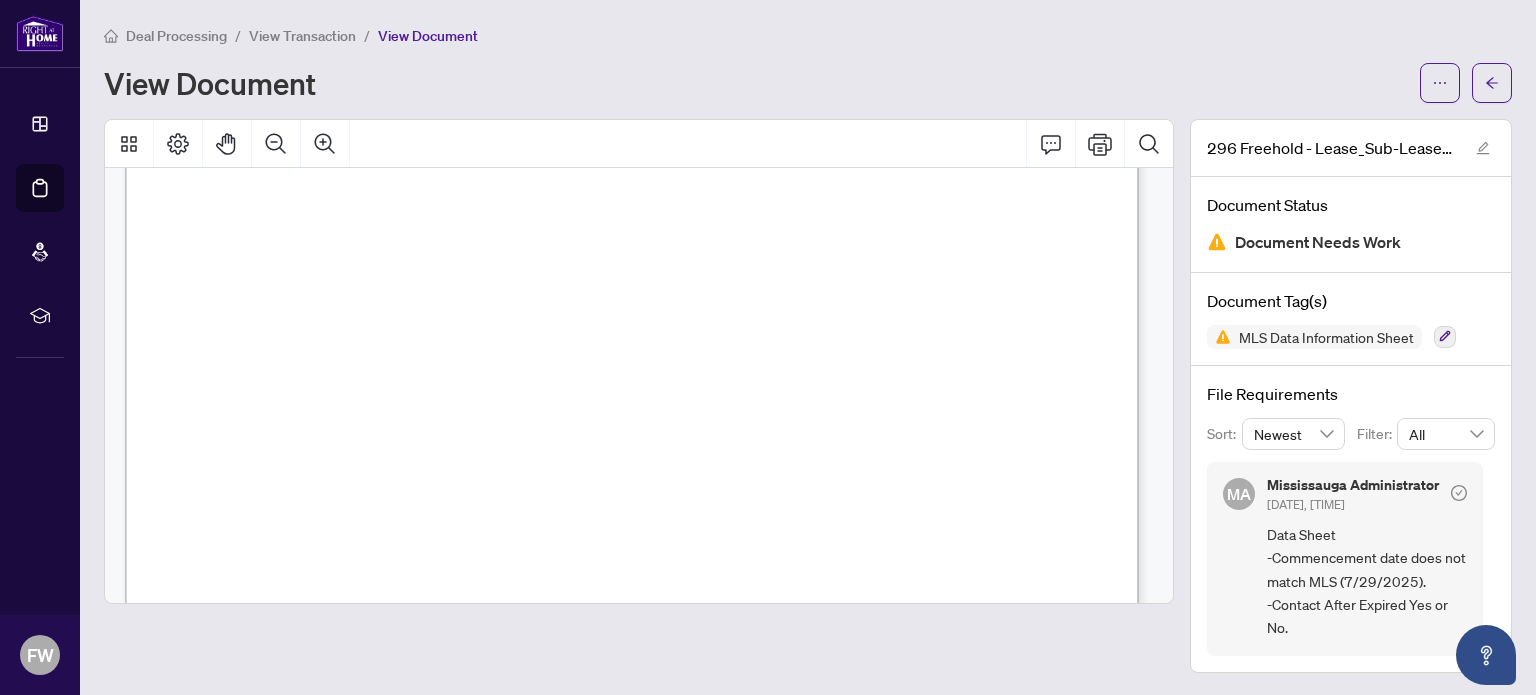 scroll, scrollTop: 1100, scrollLeft: 0, axis: vertical 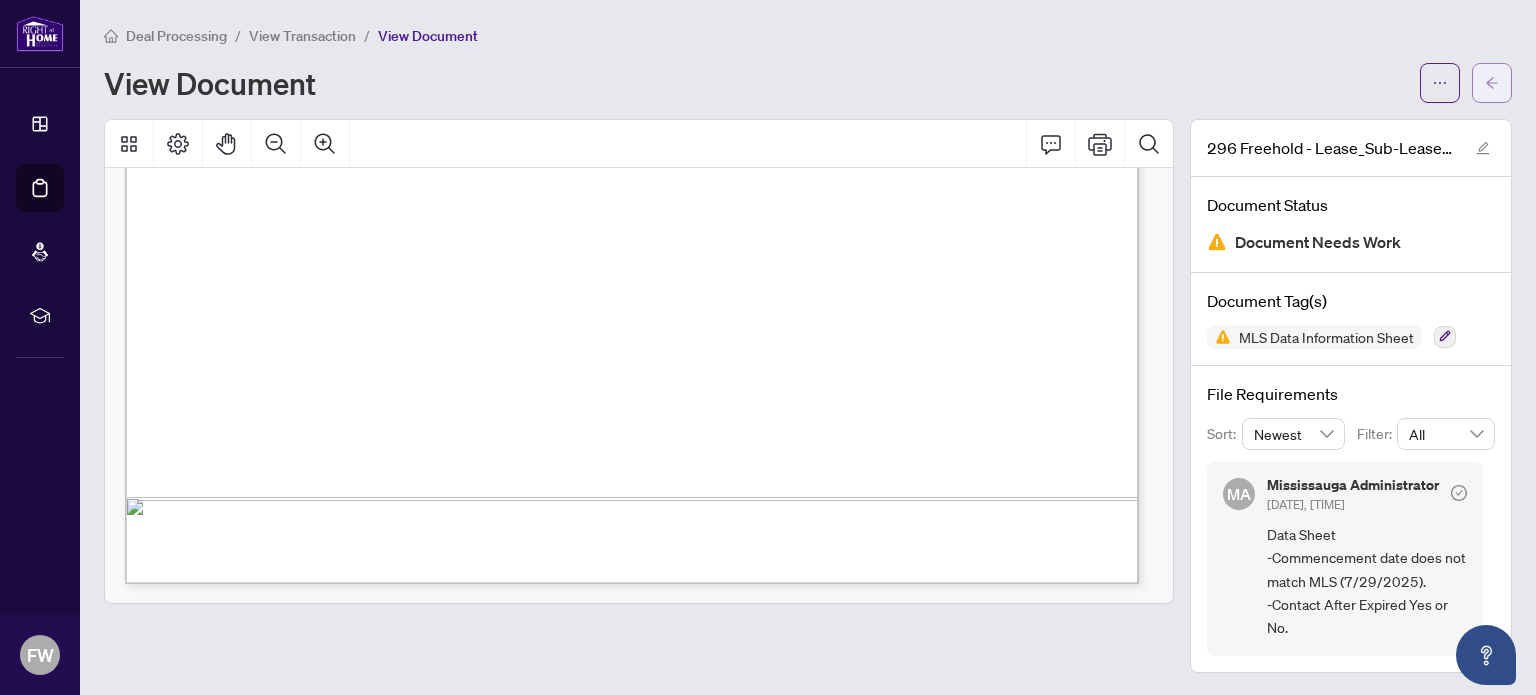 click at bounding box center (1492, 83) 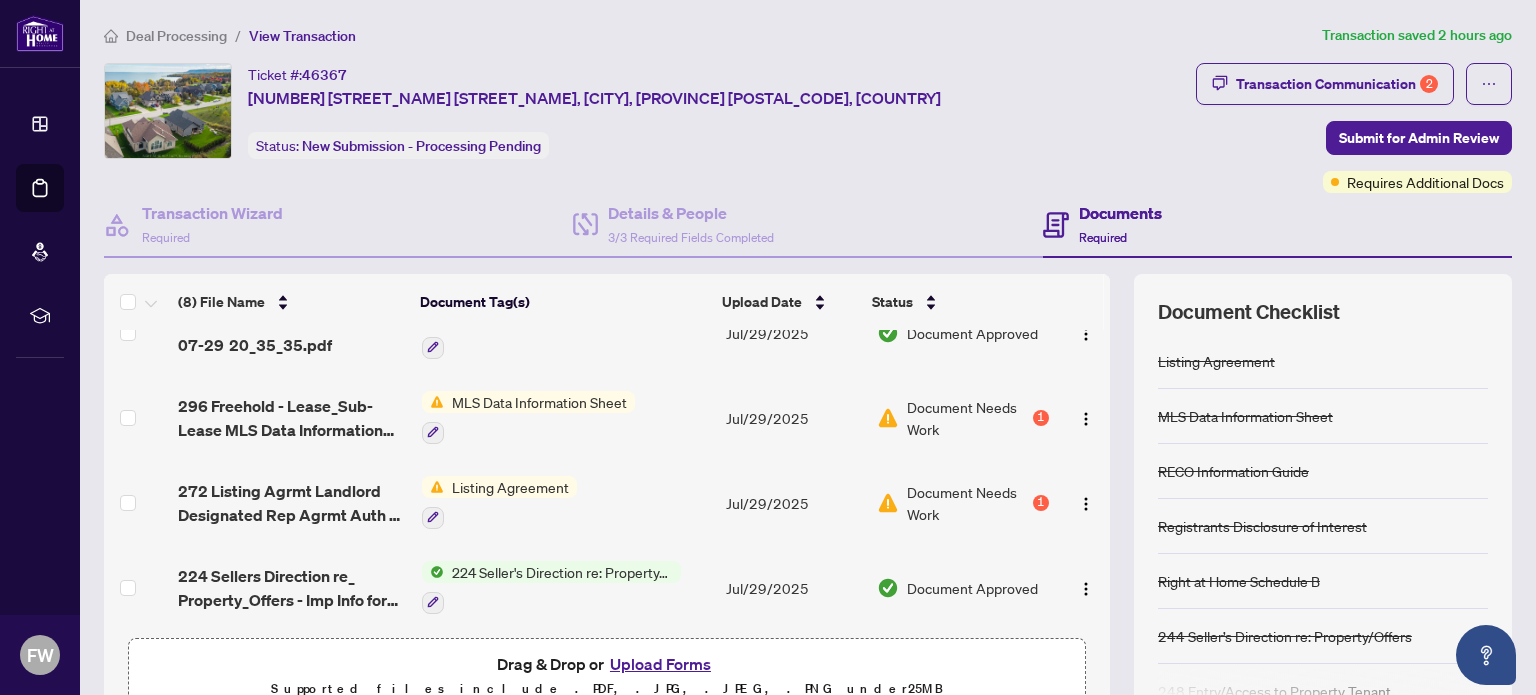 scroll, scrollTop: 300, scrollLeft: 0, axis: vertical 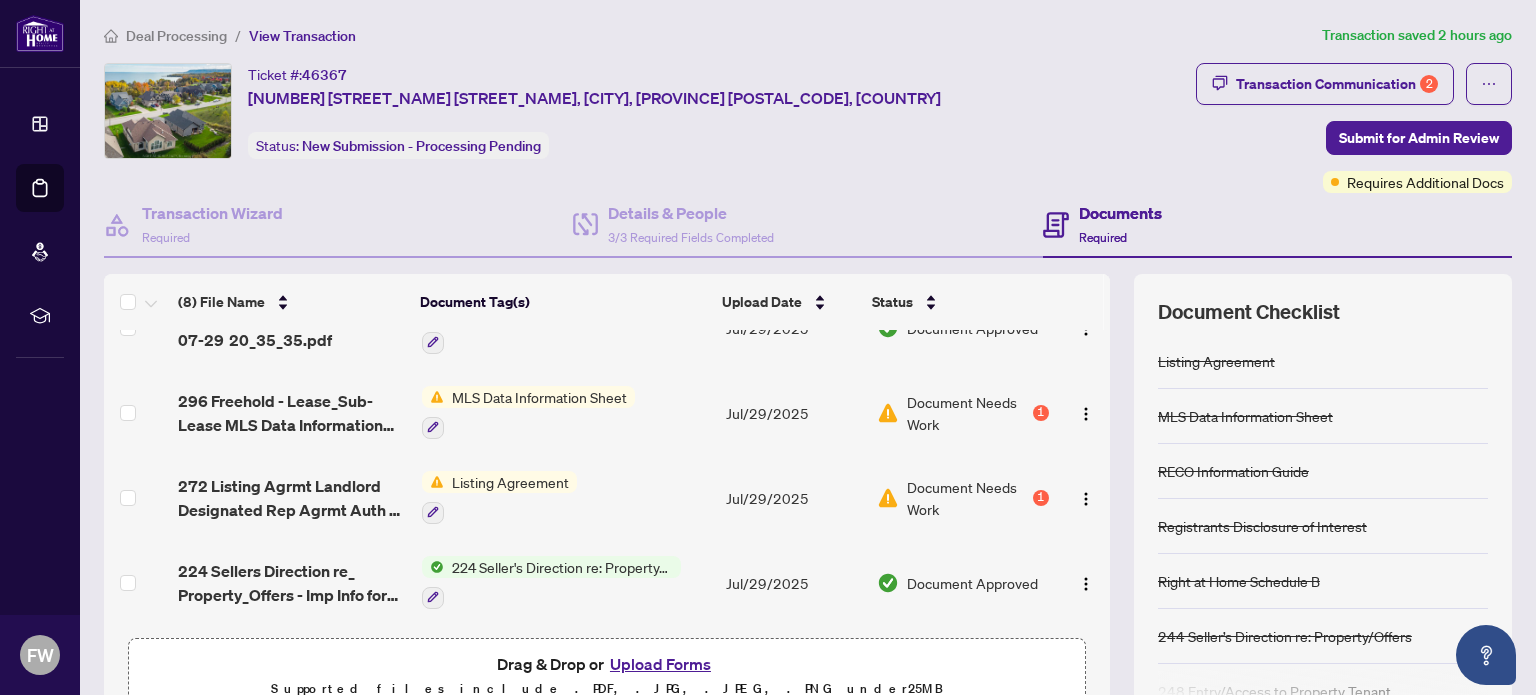 click on "Listing Agreement" at bounding box center (510, 482) 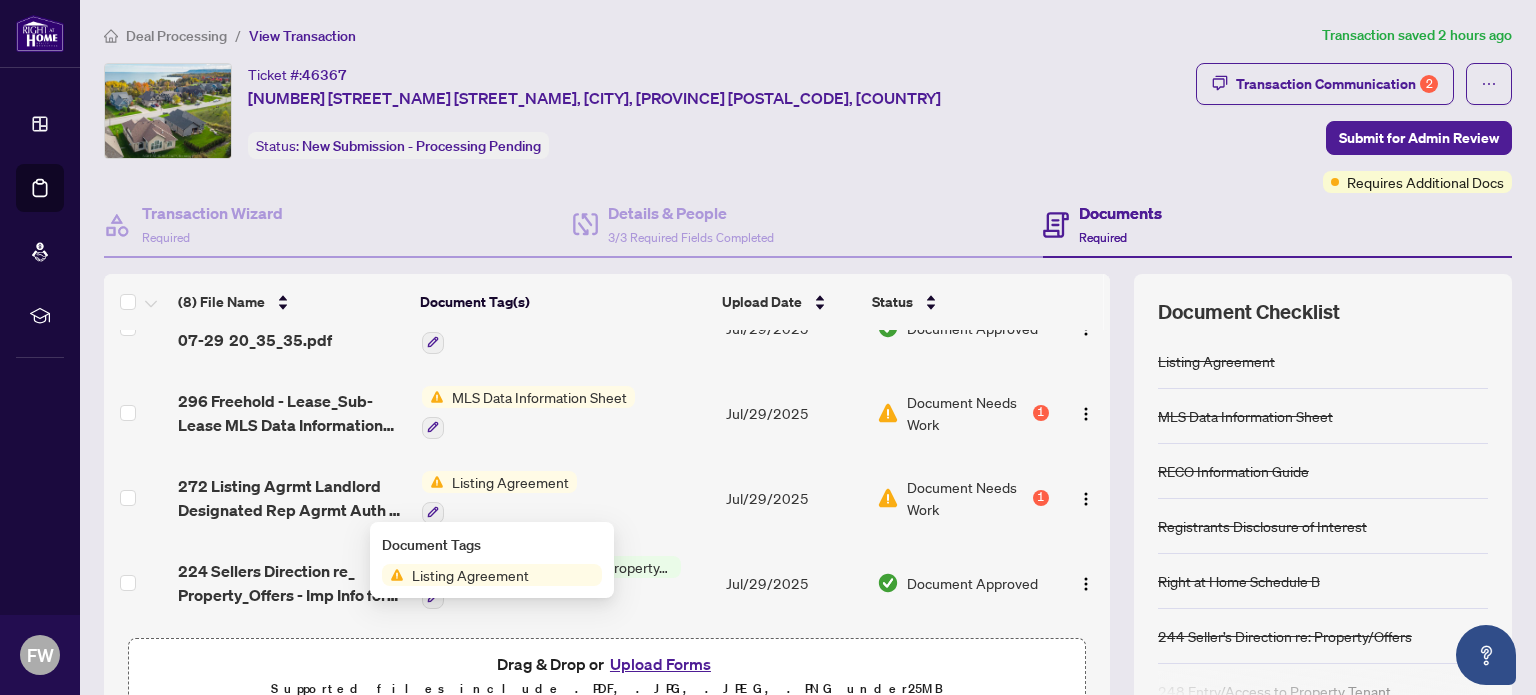 click on "Listing Agreement" at bounding box center [470, 575] 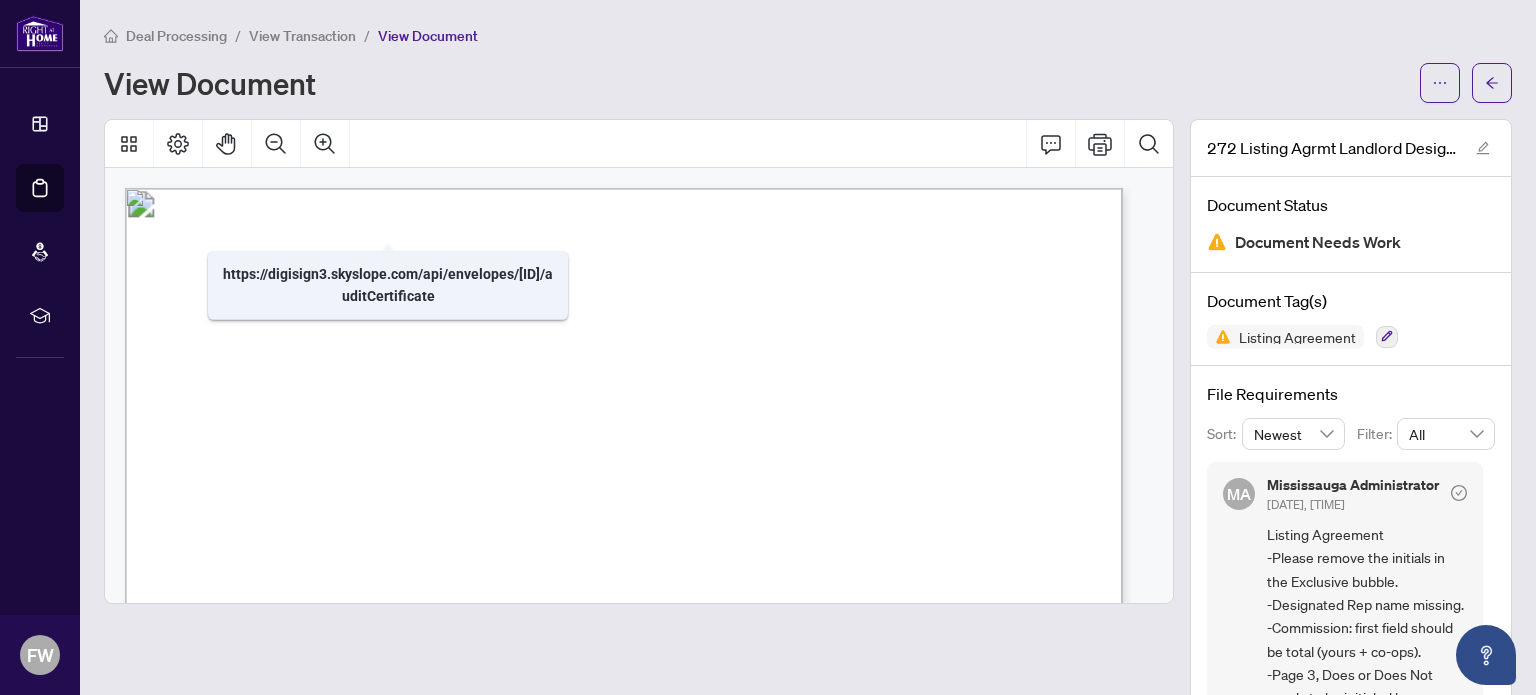 click on "View Transaction" at bounding box center (302, 36) 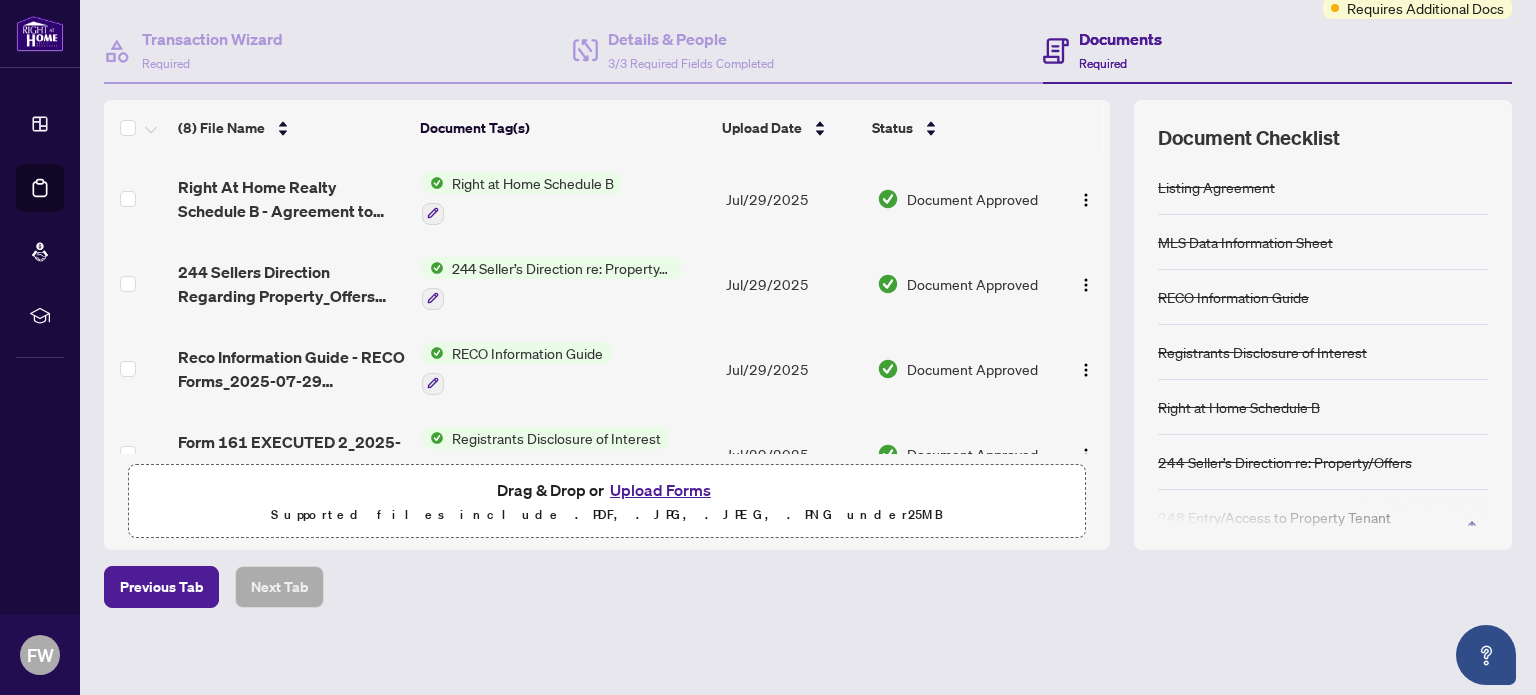 scroll, scrollTop: 177, scrollLeft: 0, axis: vertical 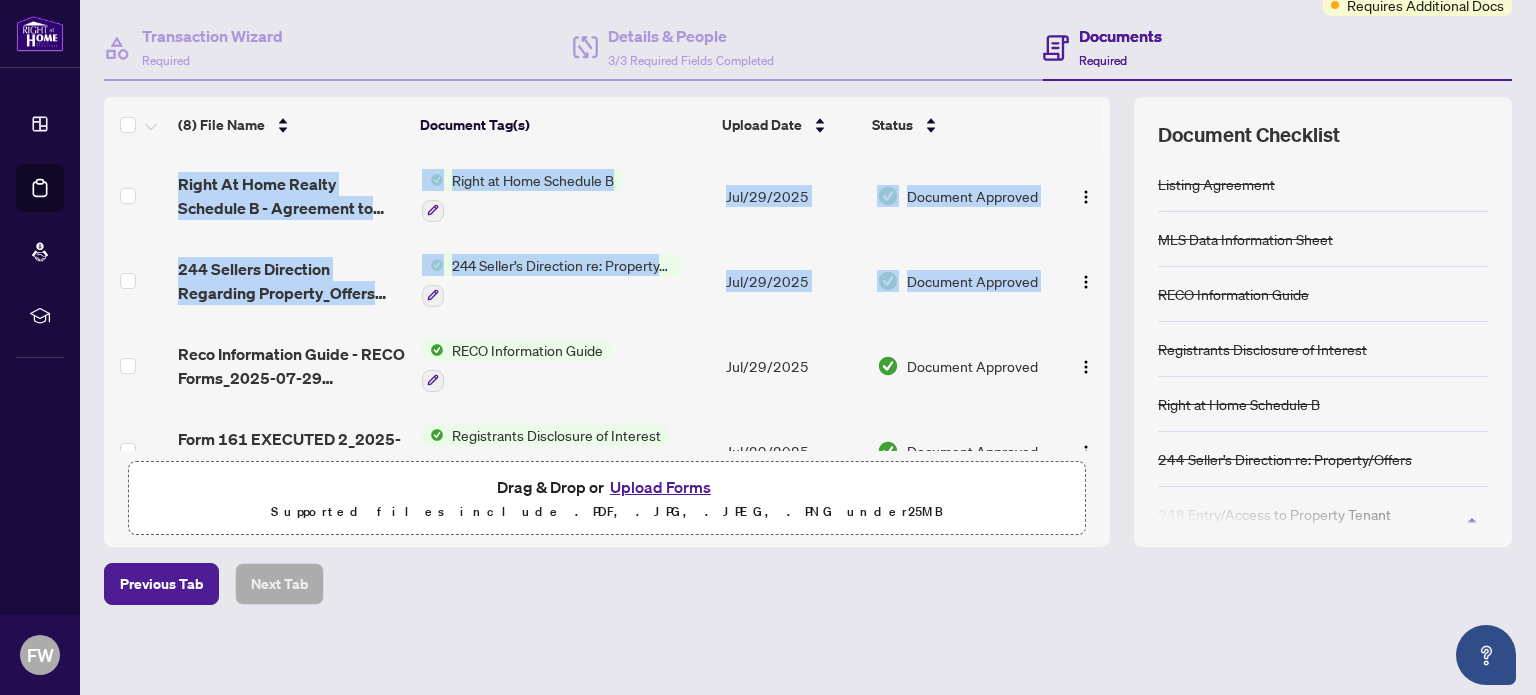 drag, startPoint x: 1094, startPoint y: 272, endPoint x: 1075, endPoint y: 318, distance: 49.76947 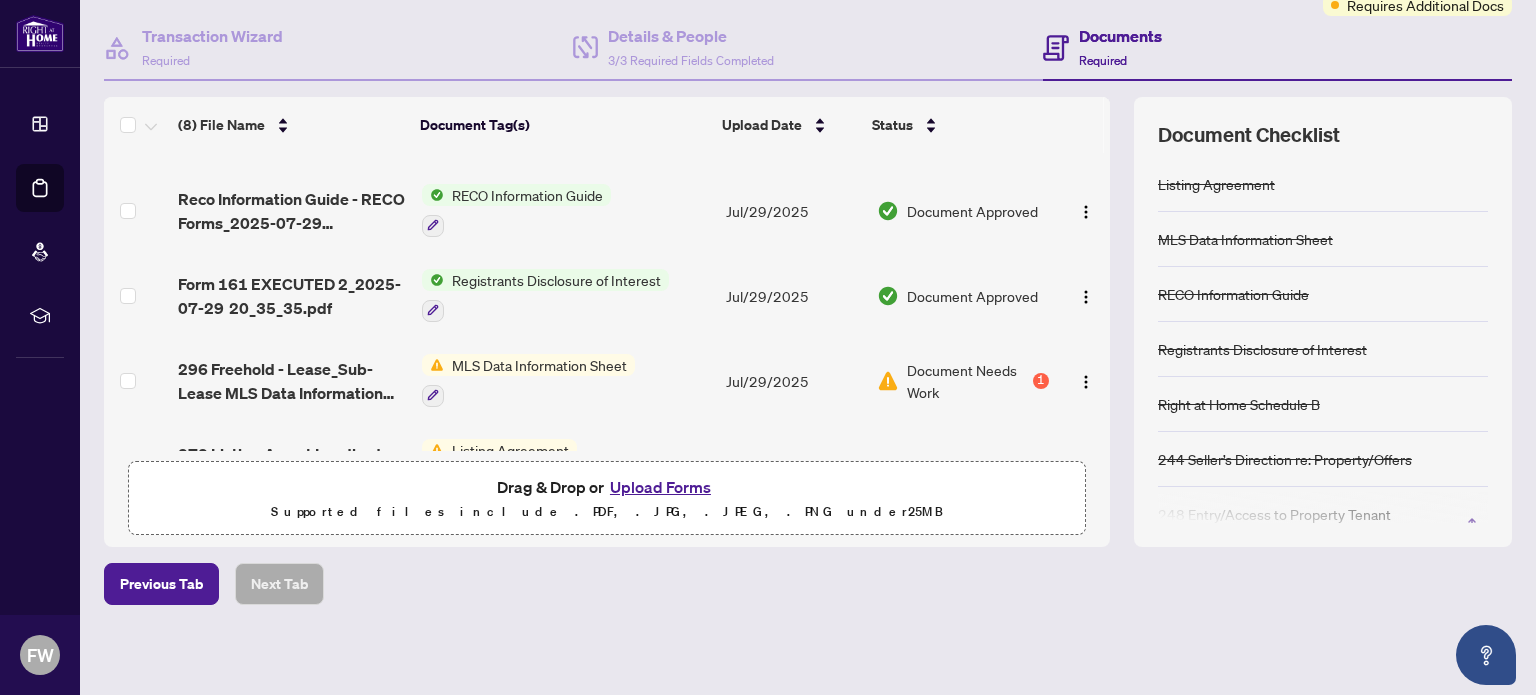 scroll, scrollTop: 180, scrollLeft: 0, axis: vertical 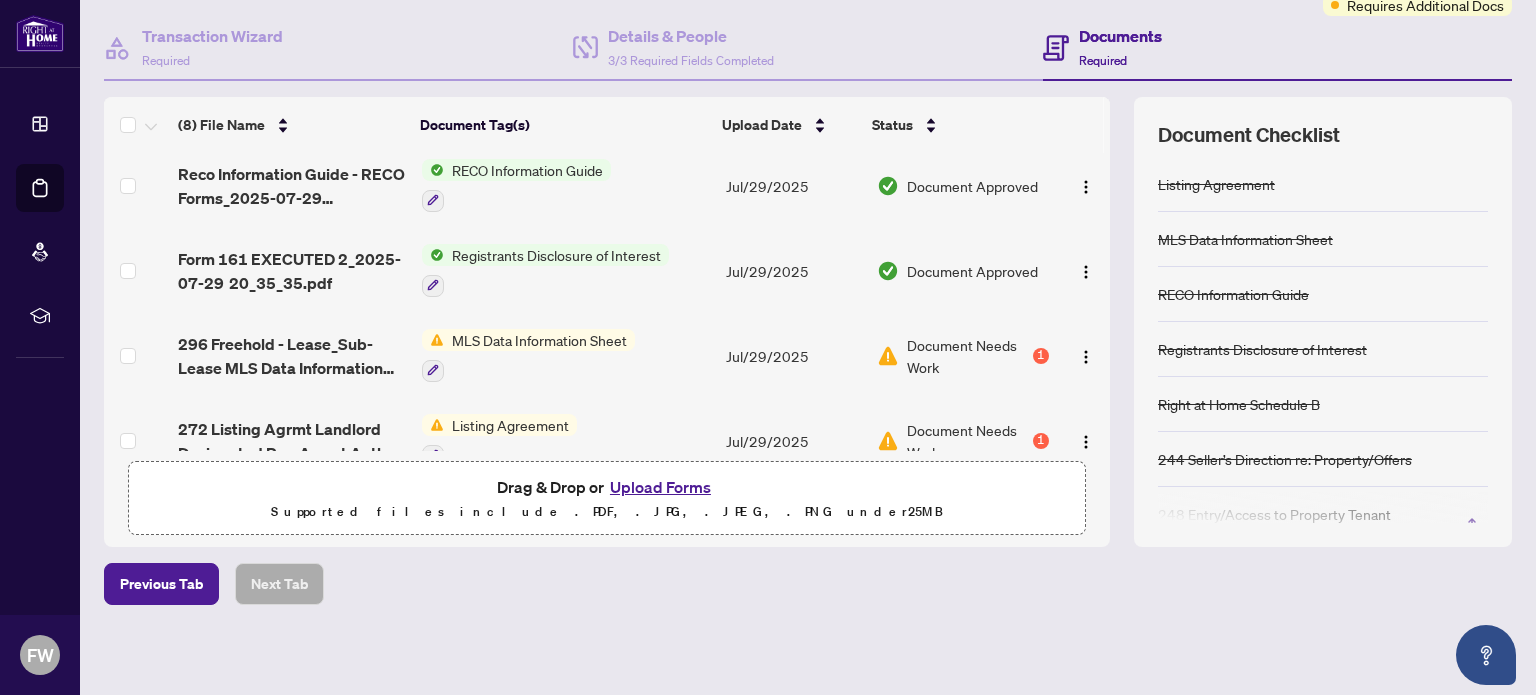 click on "MLS Data Information Sheet" at bounding box center (566, 355) 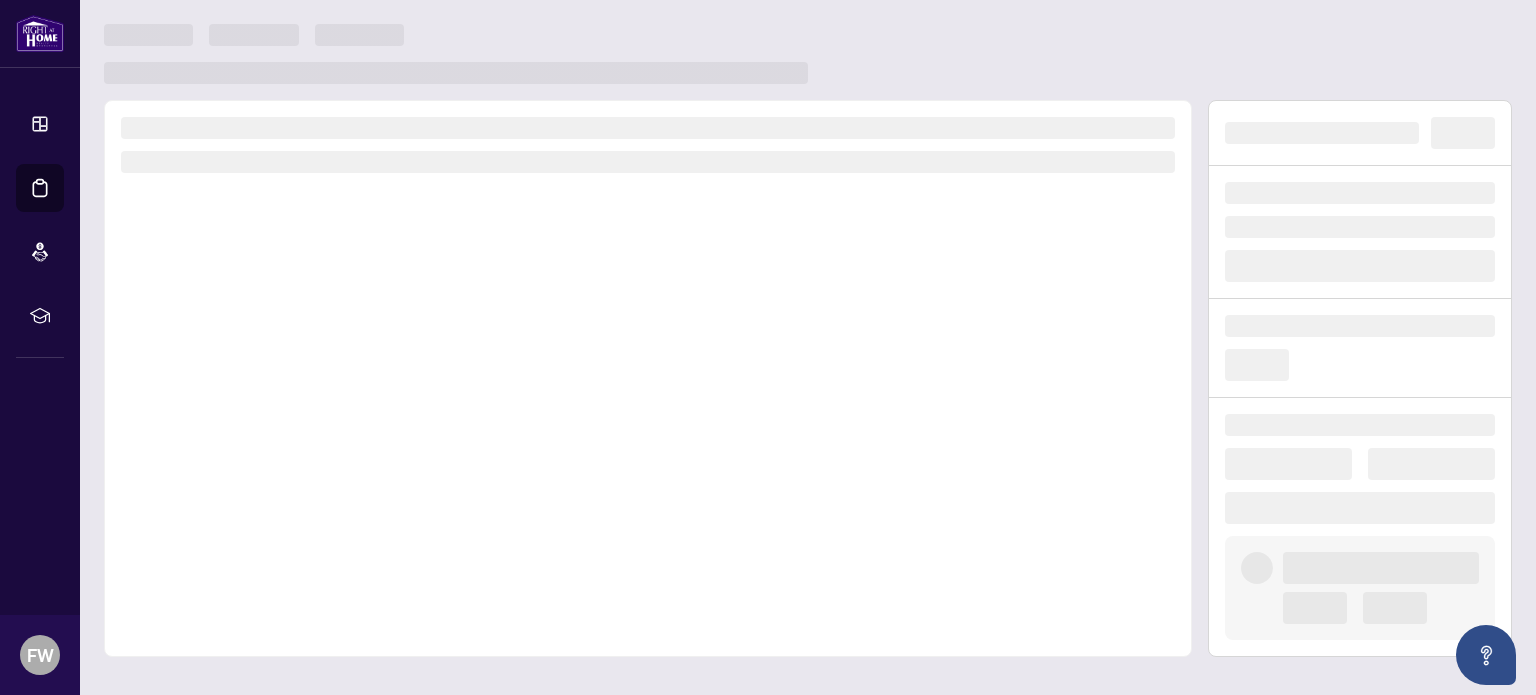 scroll, scrollTop: 0, scrollLeft: 0, axis: both 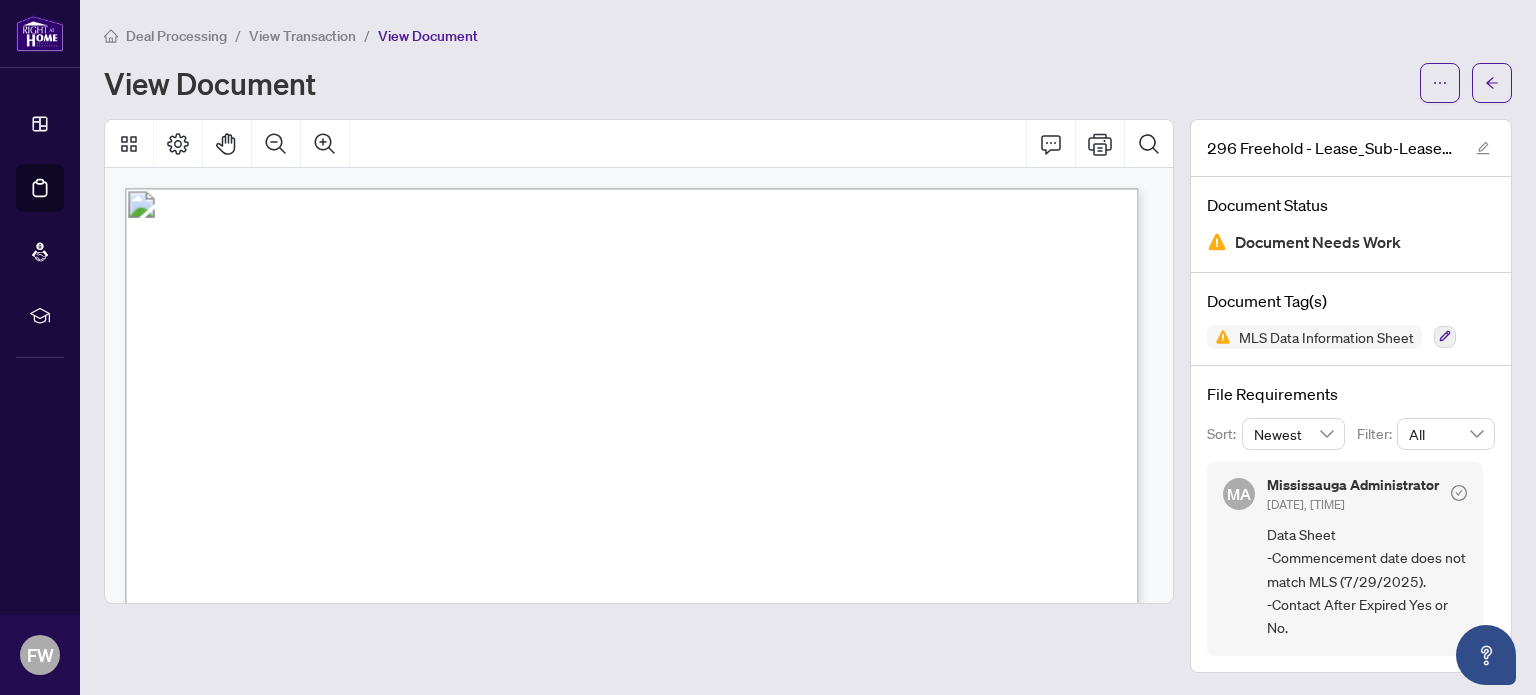 click on "View Transaction" at bounding box center [302, 36] 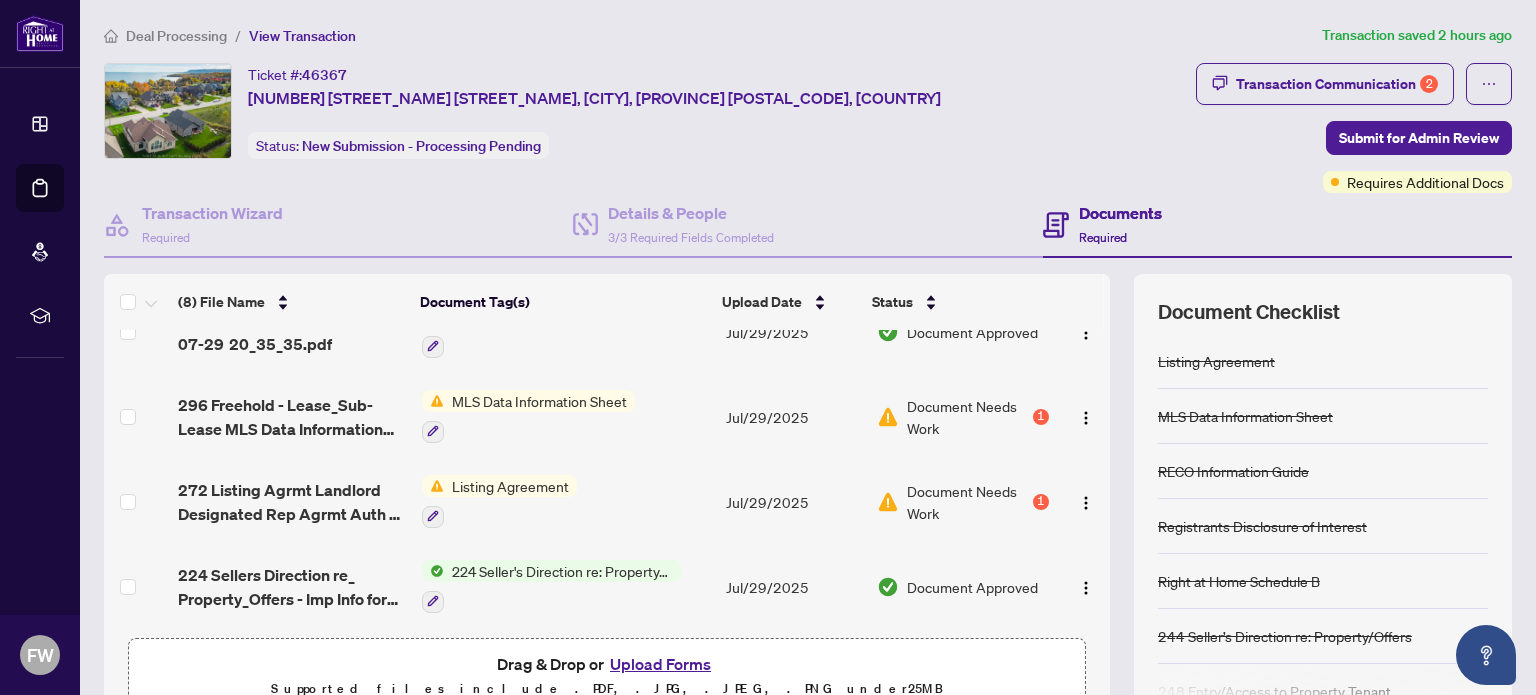 scroll, scrollTop: 300, scrollLeft: 0, axis: vertical 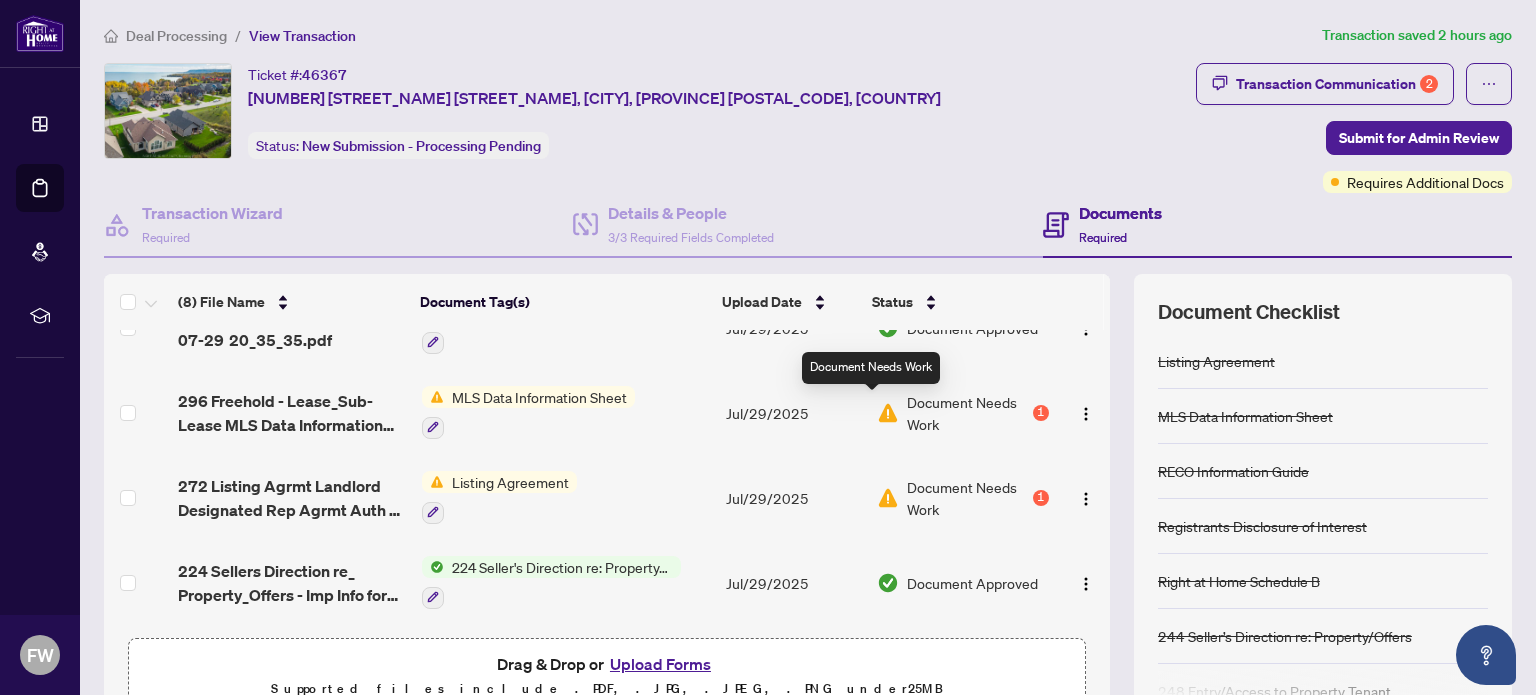 click at bounding box center (888, 413) 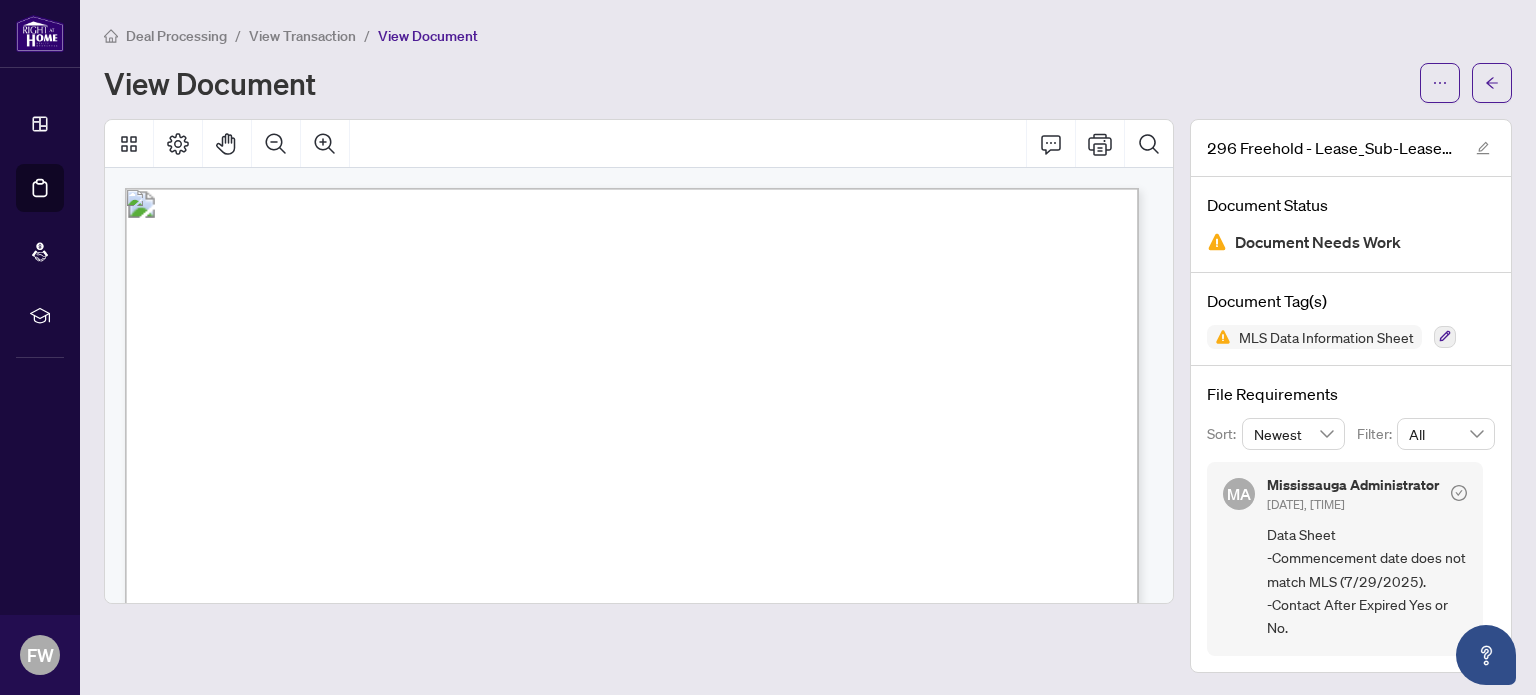 click on "View Transaction" at bounding box center [302, 36] 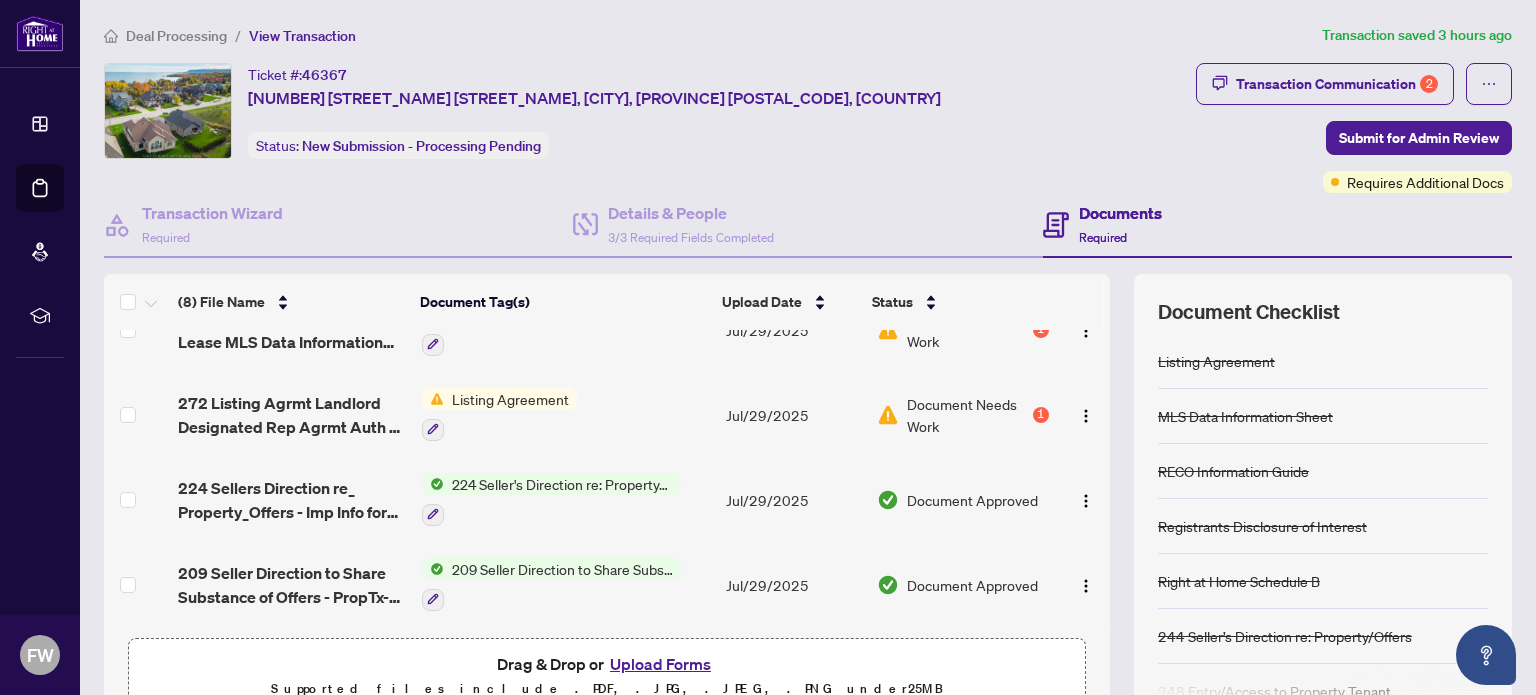 scroll, scrollTop: 283, scrollLeft: 0, axis: vertical 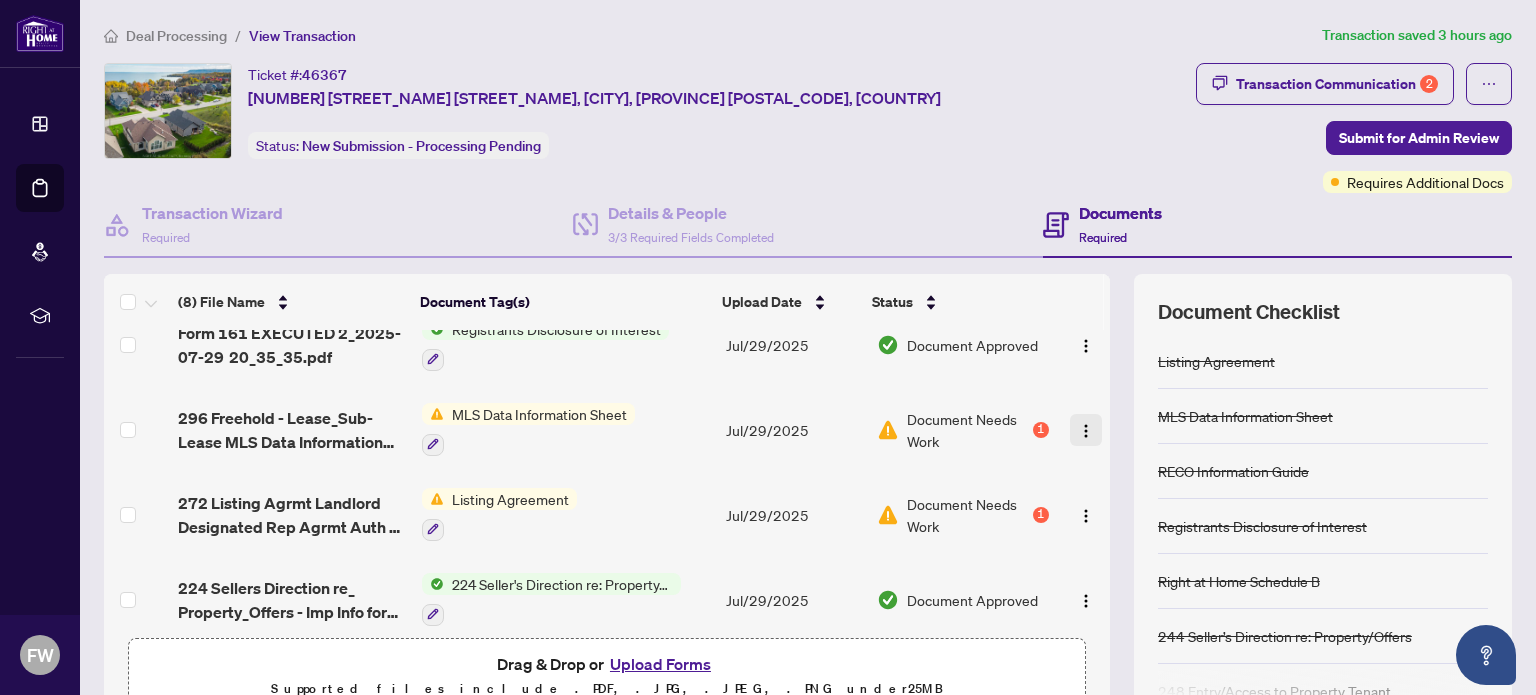 click at bounding box center (1086, 431) 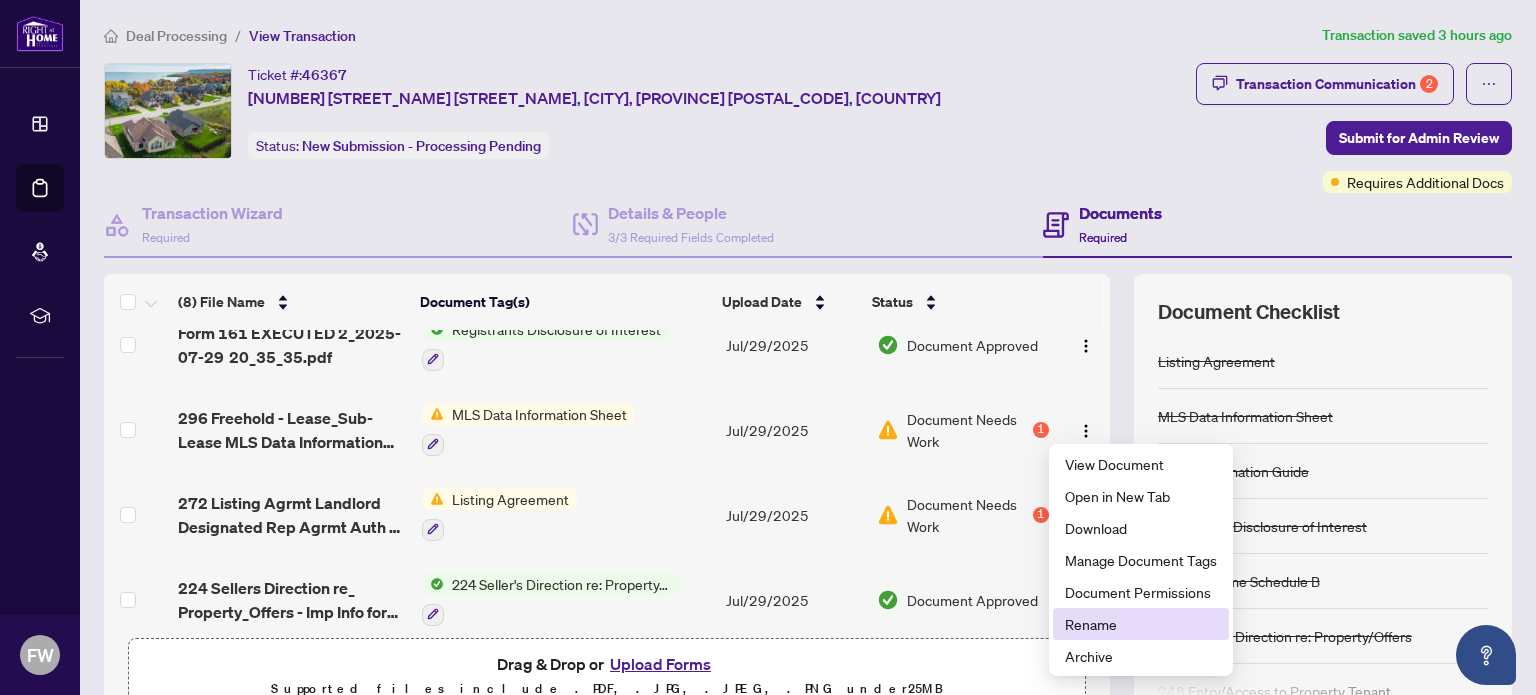 click on "Rename" at bounding box center [1141, 624] 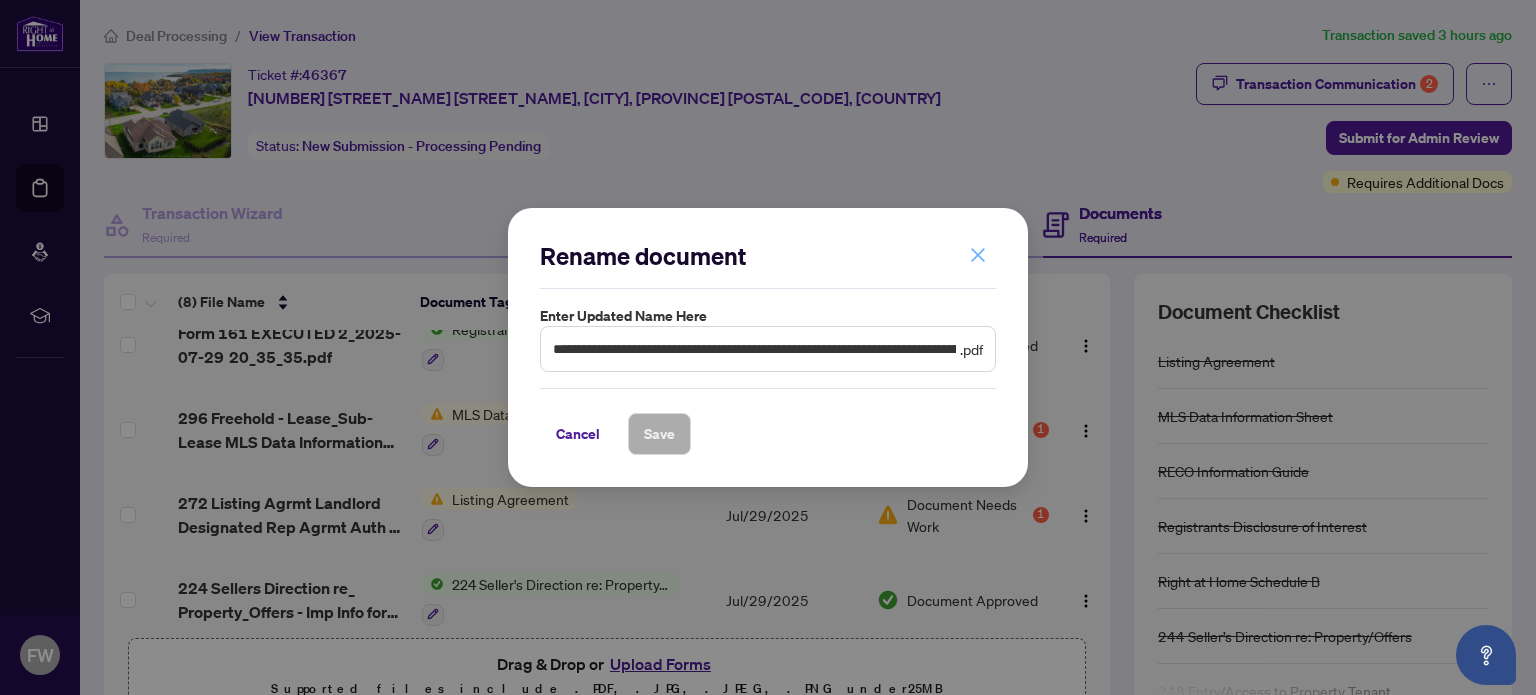 click 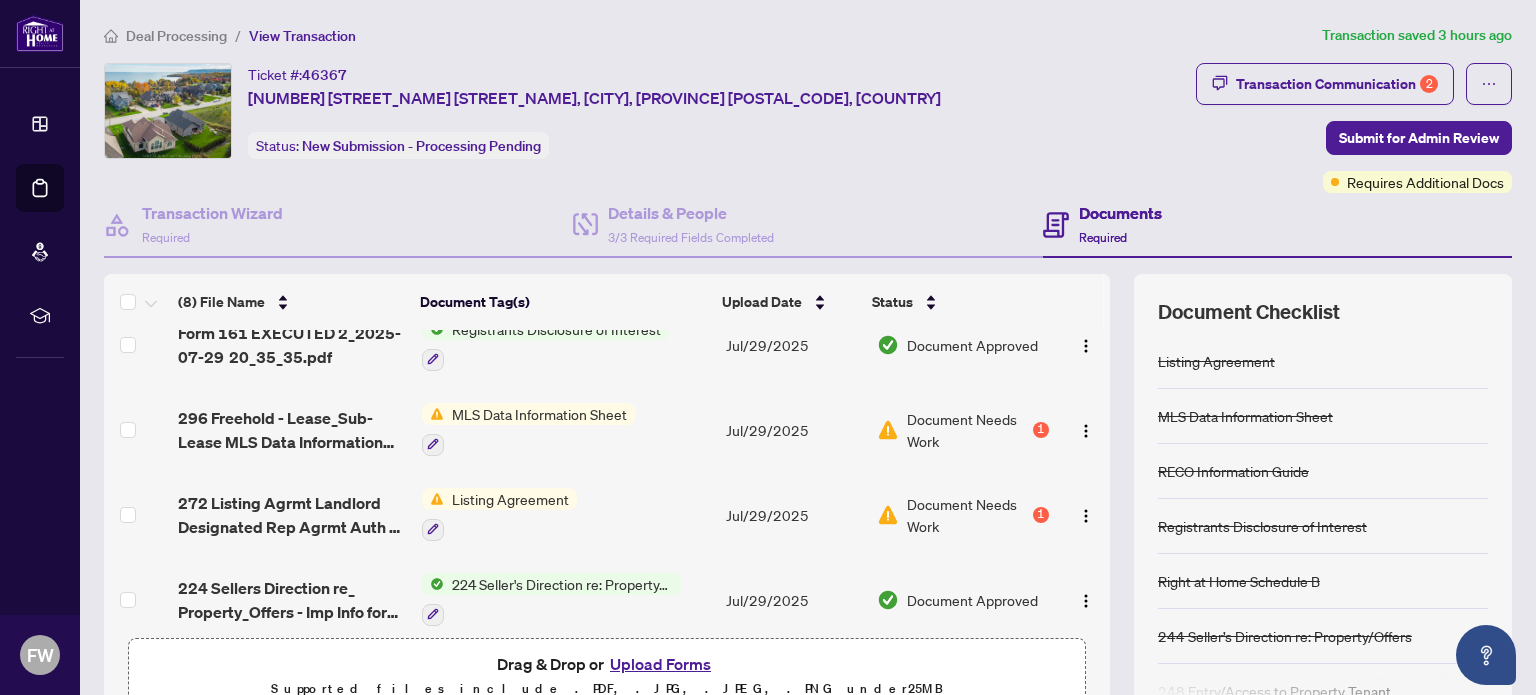 click on "Upload Forms" at bounding box center [660, 664] 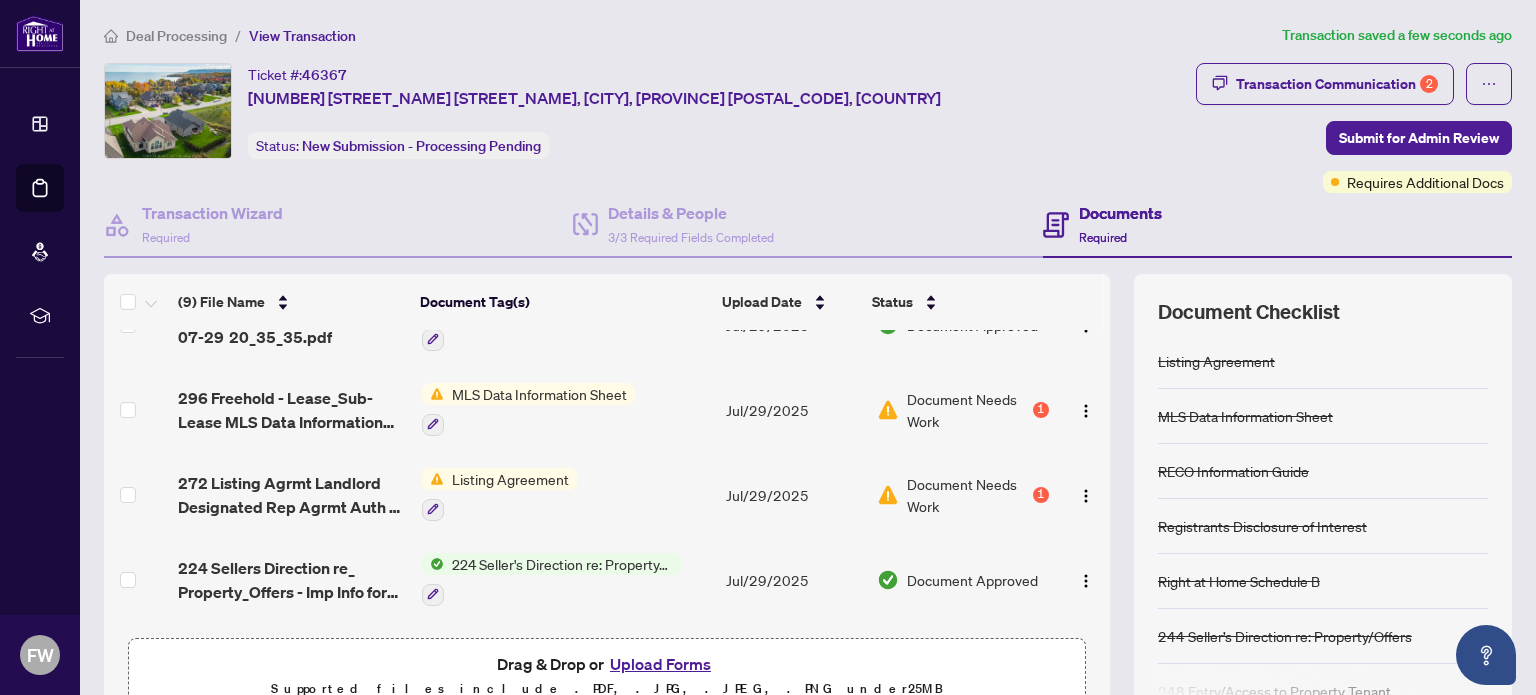 scroll, scrollTop: 463, scrollLeft: 0, axis: vertical 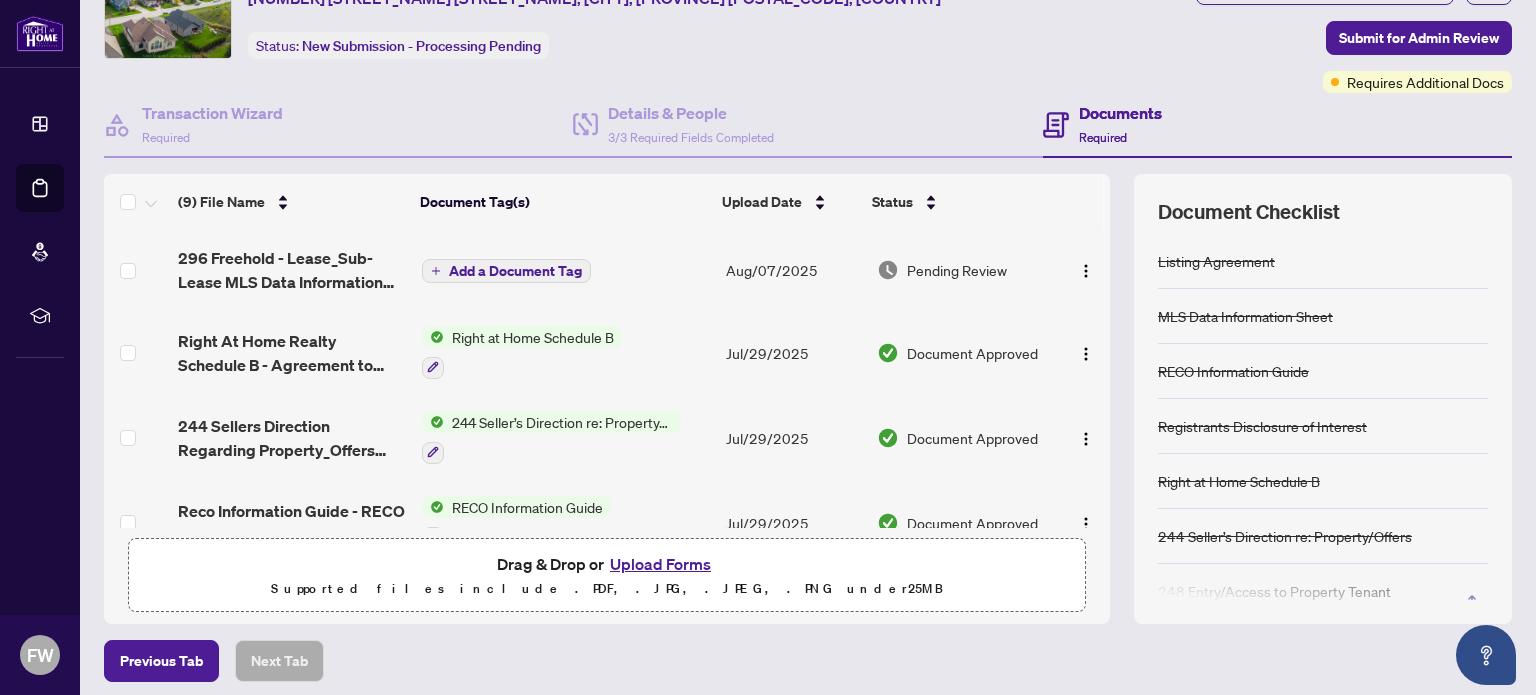 click 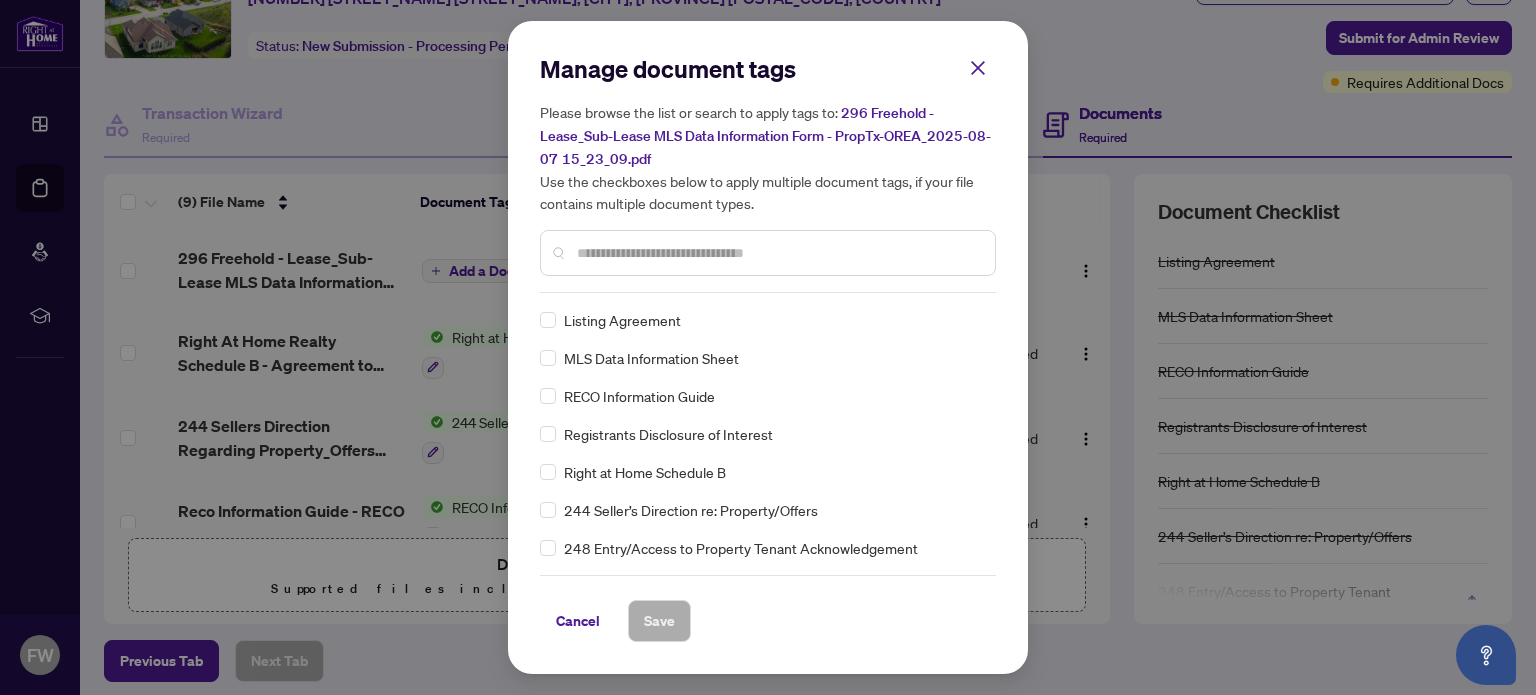click on "Manage document tags Please browse the list or search to apply tags to:   296 Freehold - Lease_Sub-Lease MLS Data Information Form - PropTx-OREA_2025-08-07 15_23_09.pdf   Use the checkboxes below to apply multiple document tags, if your file contains multiple document types.   Listing Agreement MLS Data Information Sheet RECO Information Guide Registrants Disclosure of Interest Right at Home Schedule B 244 Seller’s Direction re: Property/Offers 248 Entry/Access to Property Tenant Acknowledgement 1st Page of the APS Advance Paperwork Agent Correspondence Agreement of Purchase and Sale Agreement of Purchase and Sale Agreement to Cooperate /Broker Referral Agreement to Lease Articles of Incorporation Back to Vendor Letter Belongs to Another Transaction Builder's Consent Buyer Designated Representation Agreement Buyer Designated Representation Agreement Buyers Lawyer Information Certificate of Estate Trustee(s) Client Refused to Sign Closing Date Change Co-op Brokerage Commission Statement EFT OK" at bounding box center [768, 347] 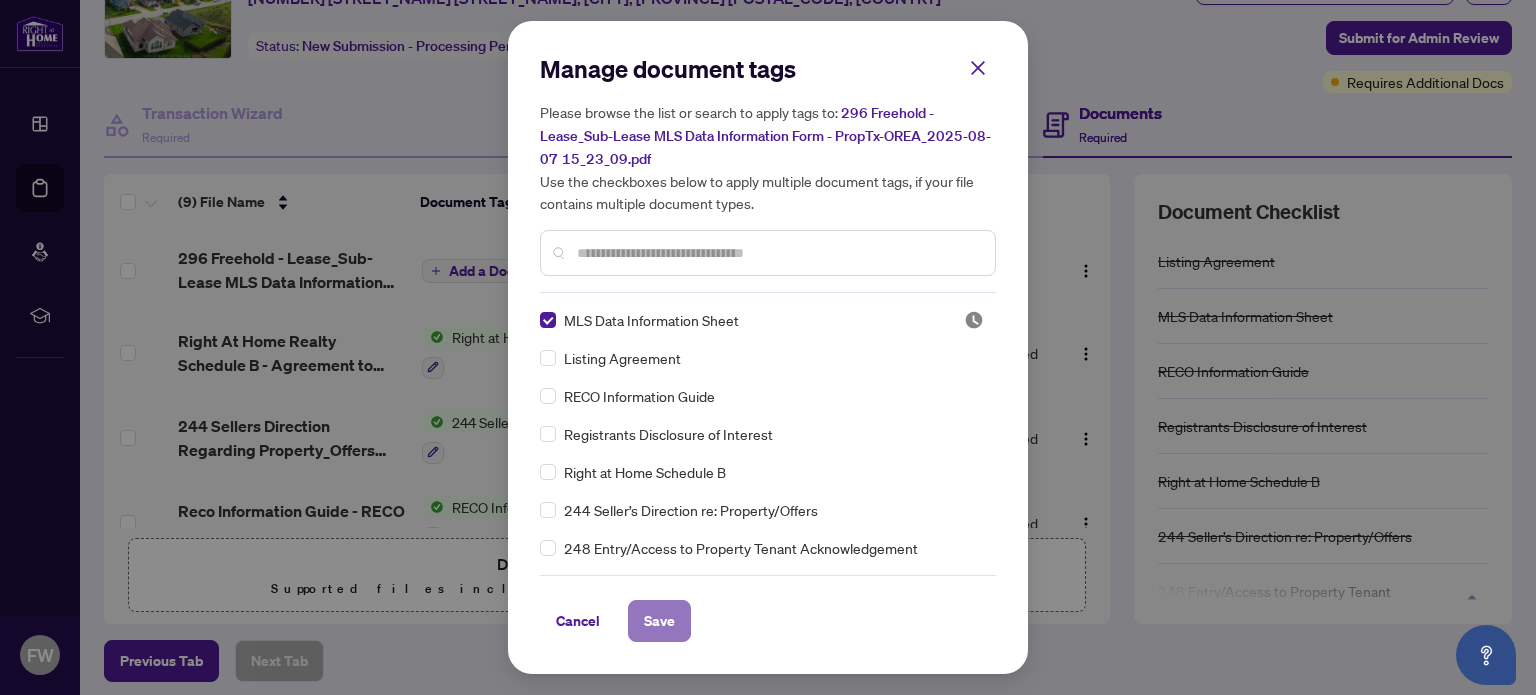 click on "Save" at bounding box center [659, 621] 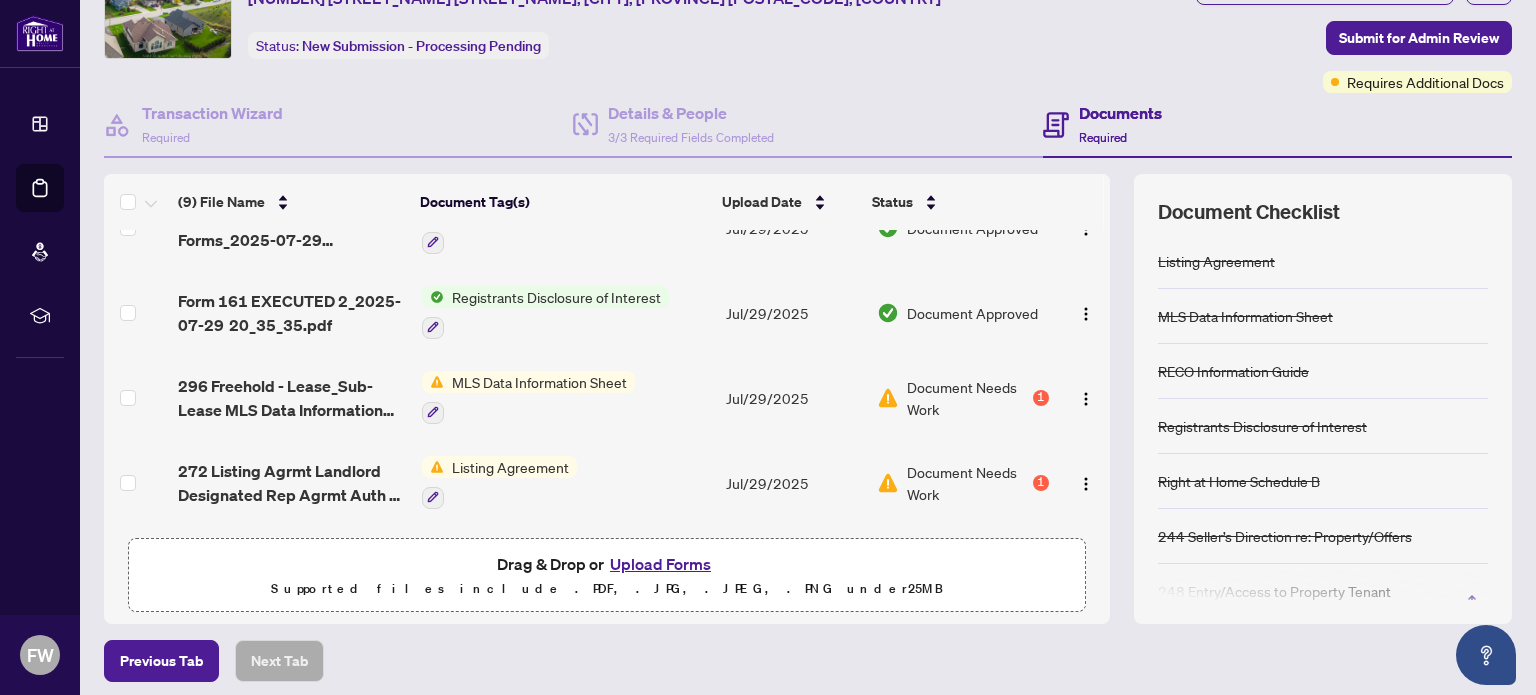 scroll, scrollTop: 400, scrollLeft: 0, axis: vertical 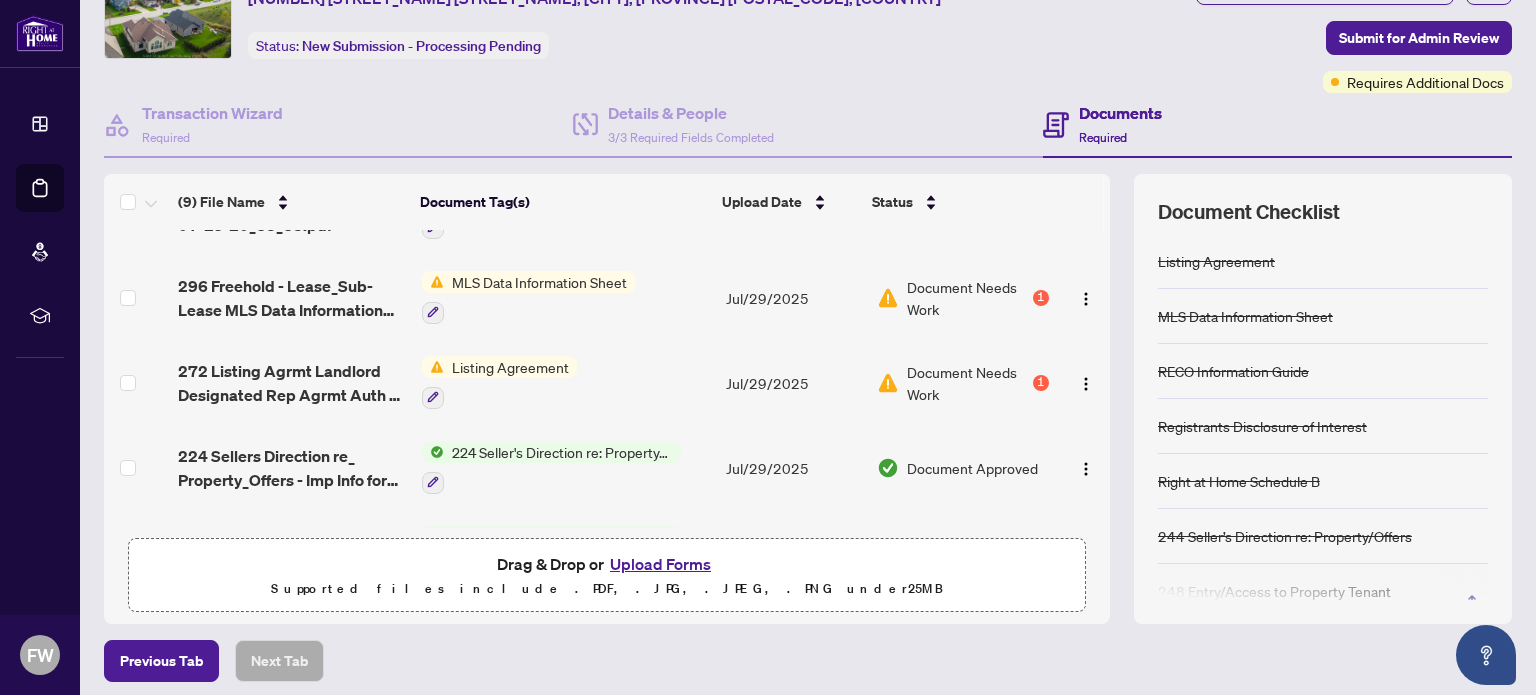 click on "Upload Forms" at bounding box center [660, 564] 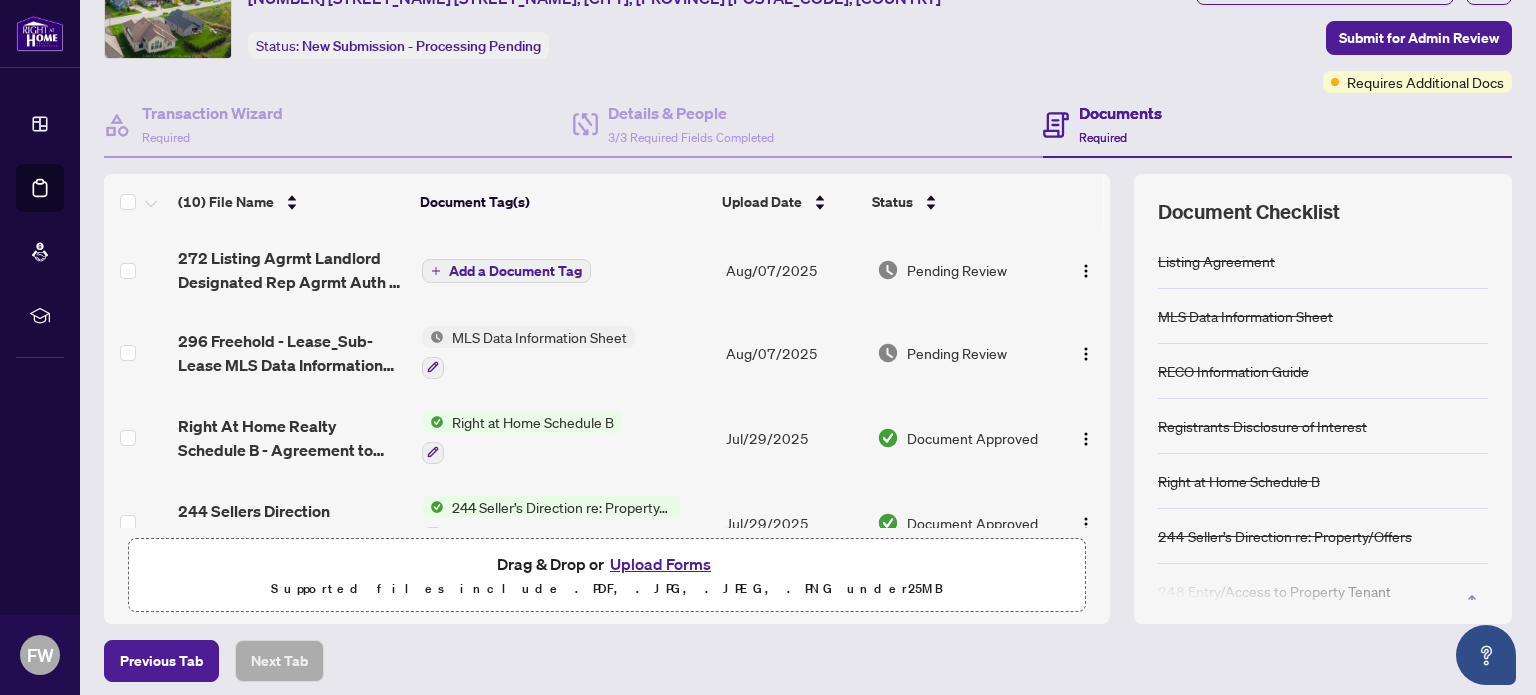scroll, scrollTop: 0, scrollLeft: 0, axis: both 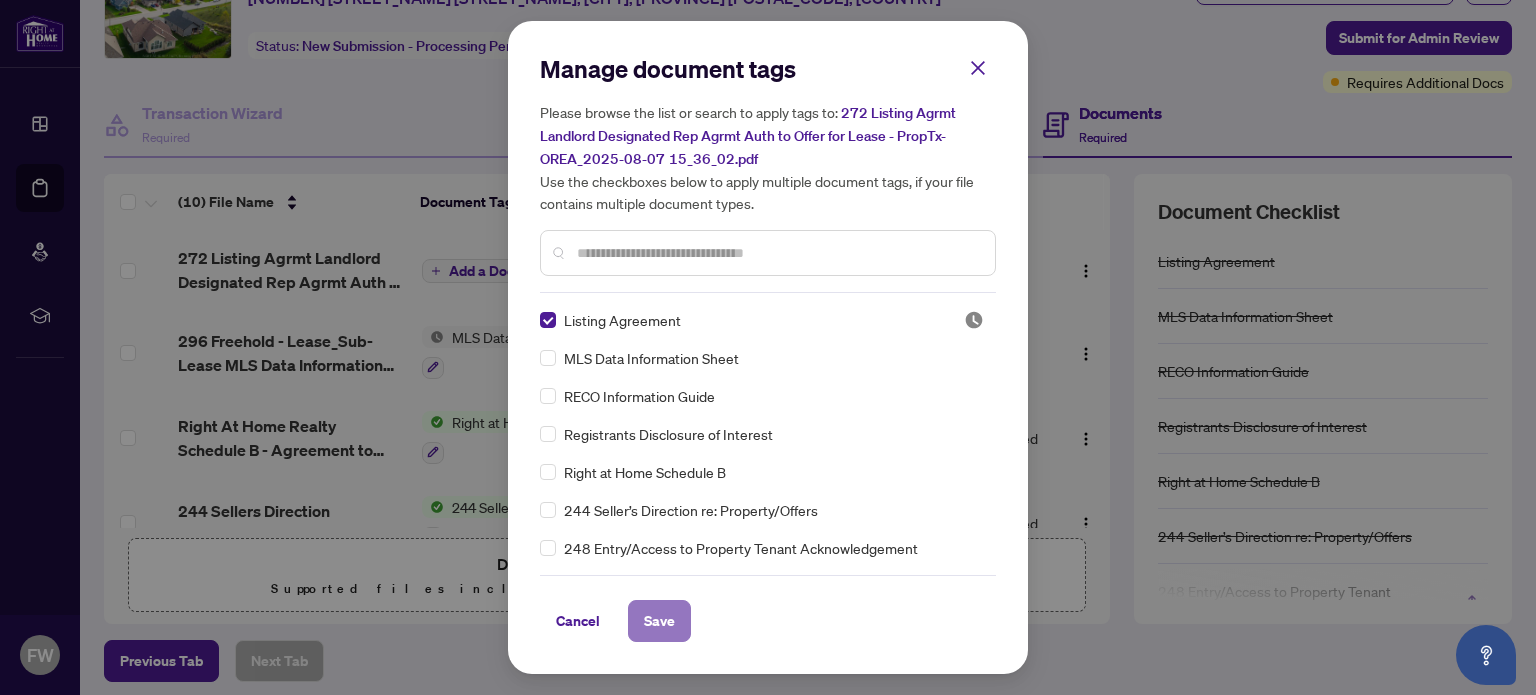 click on "Save" at bounding box center [659, 621] 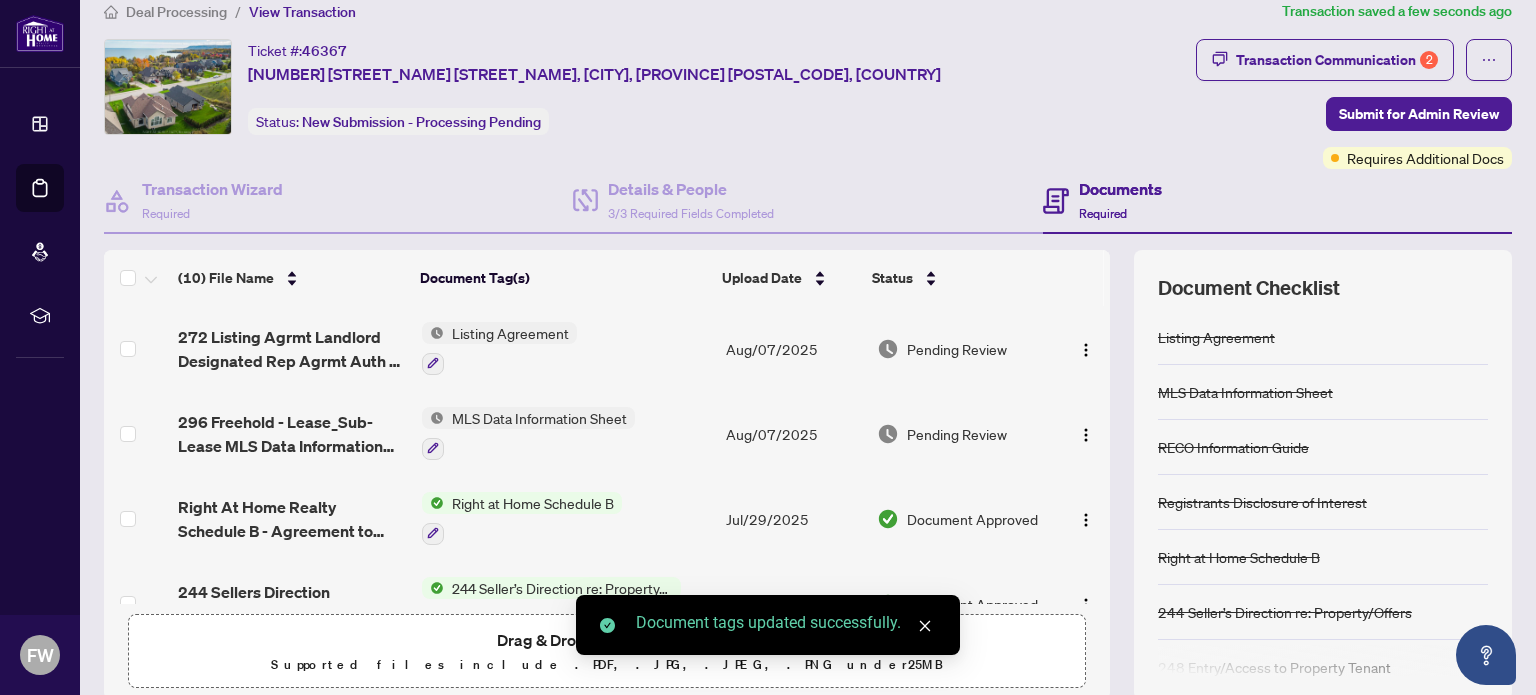 scroll, scrollTop: 0, scrollLeft: 0, axis: both 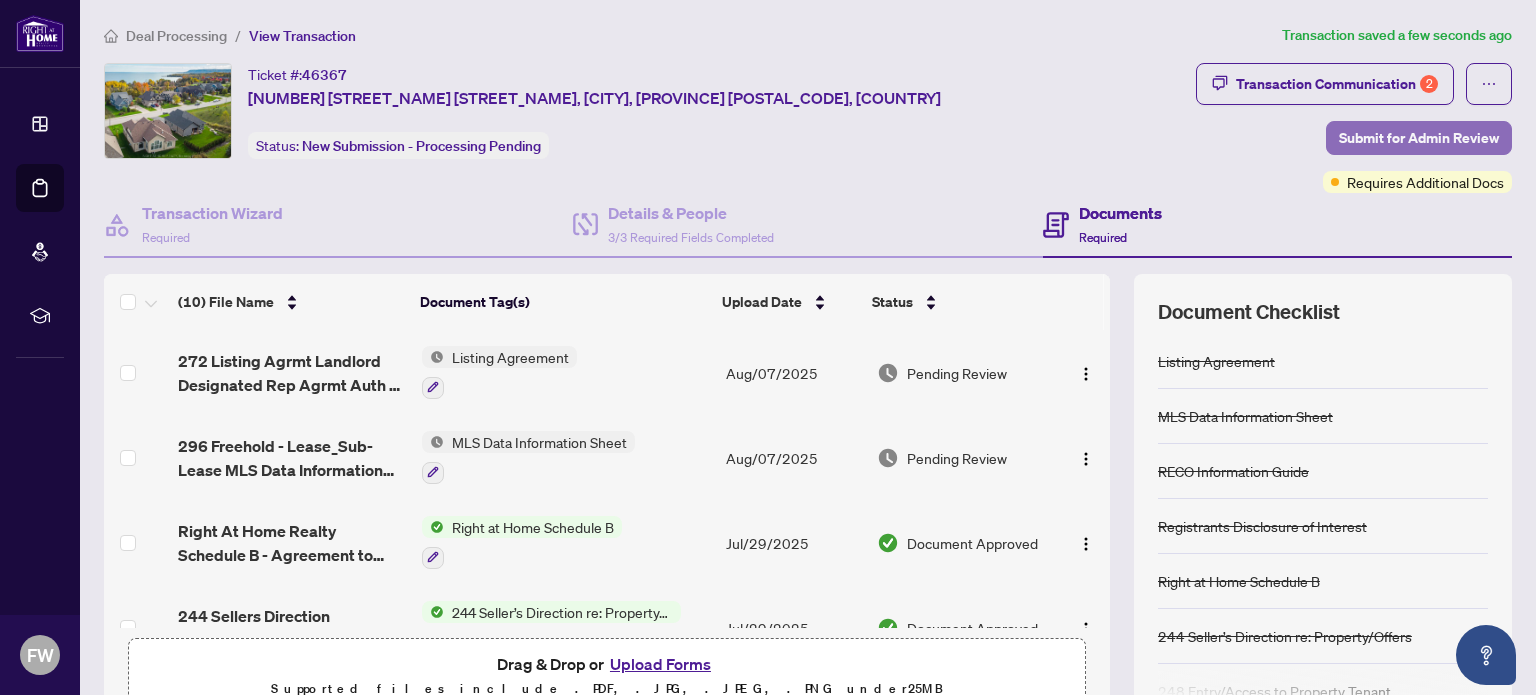 click on "Submit for Admin Review" at bounding box center [1419, 138] 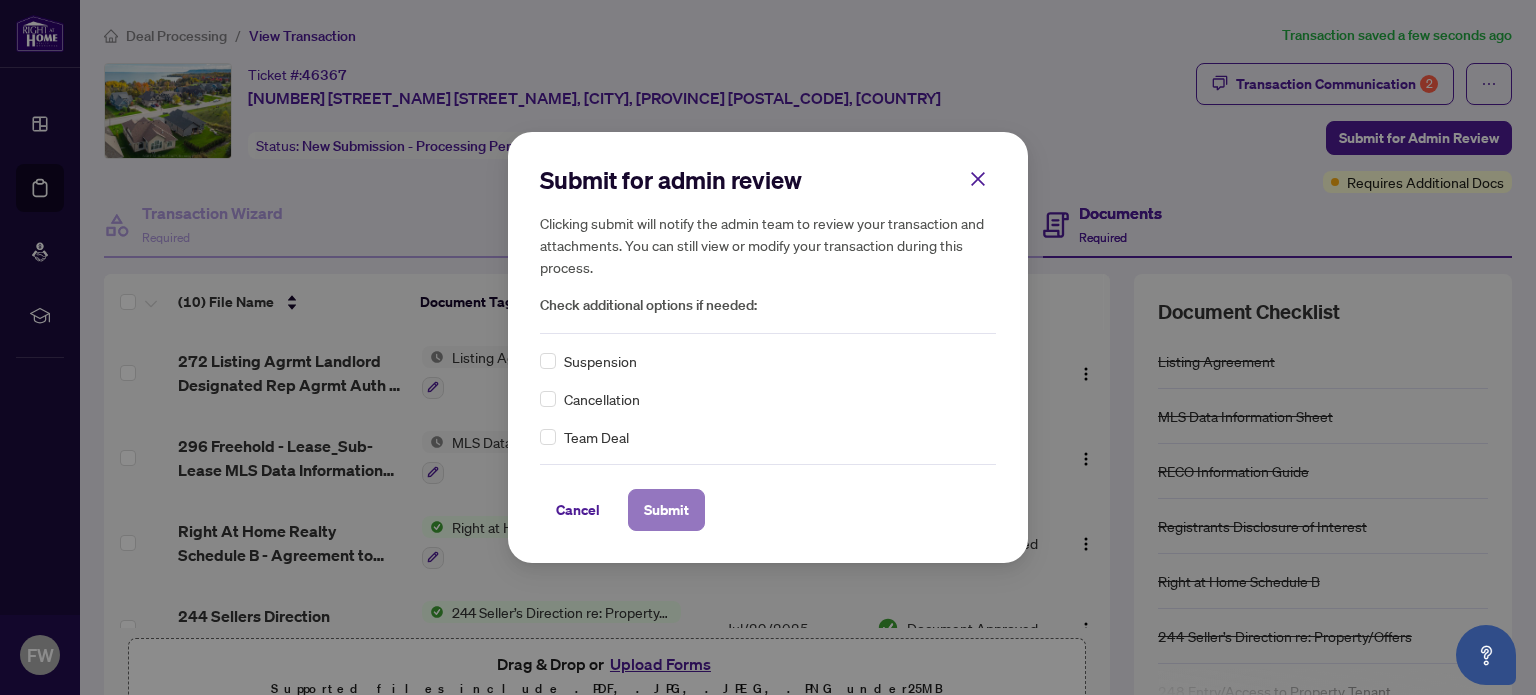 click on "Submit" at bounding box center [666, 510] 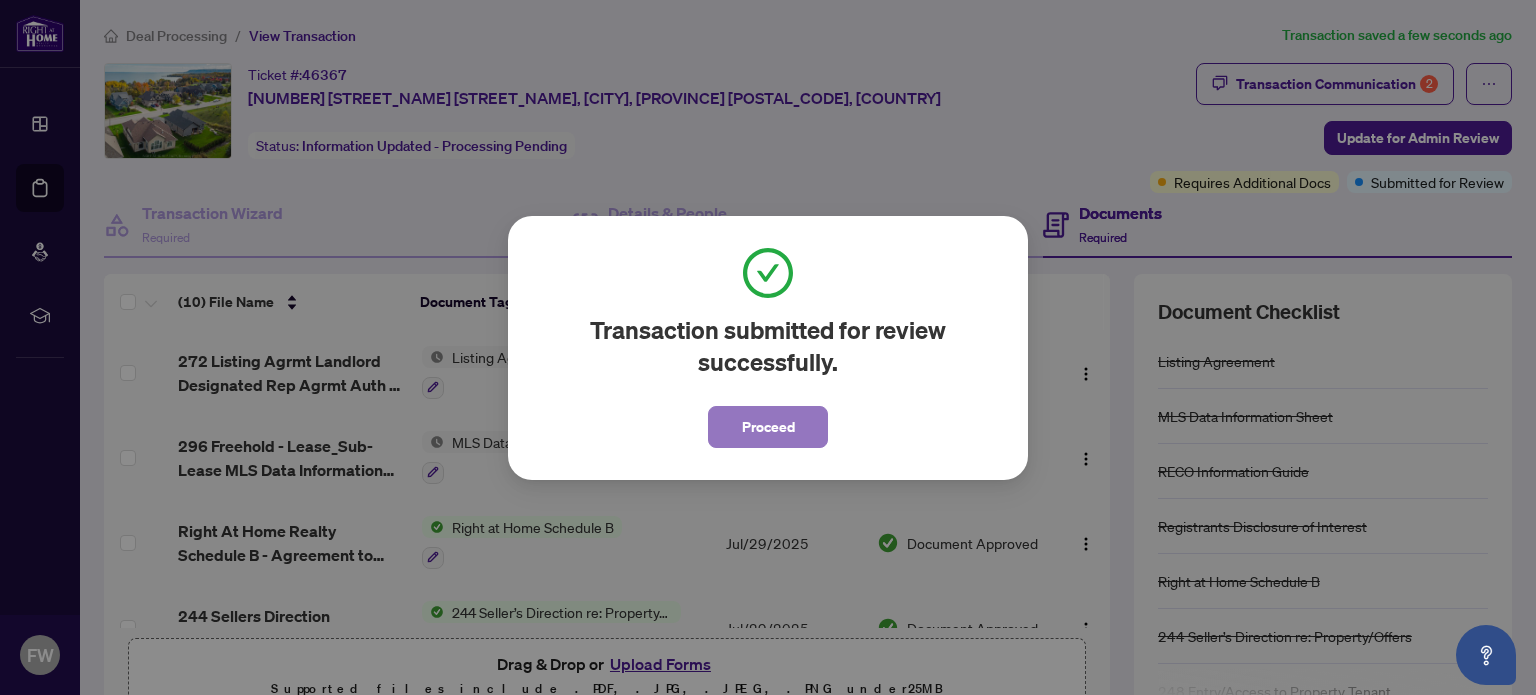click on "Proceed" at bounding box center [768, 427] 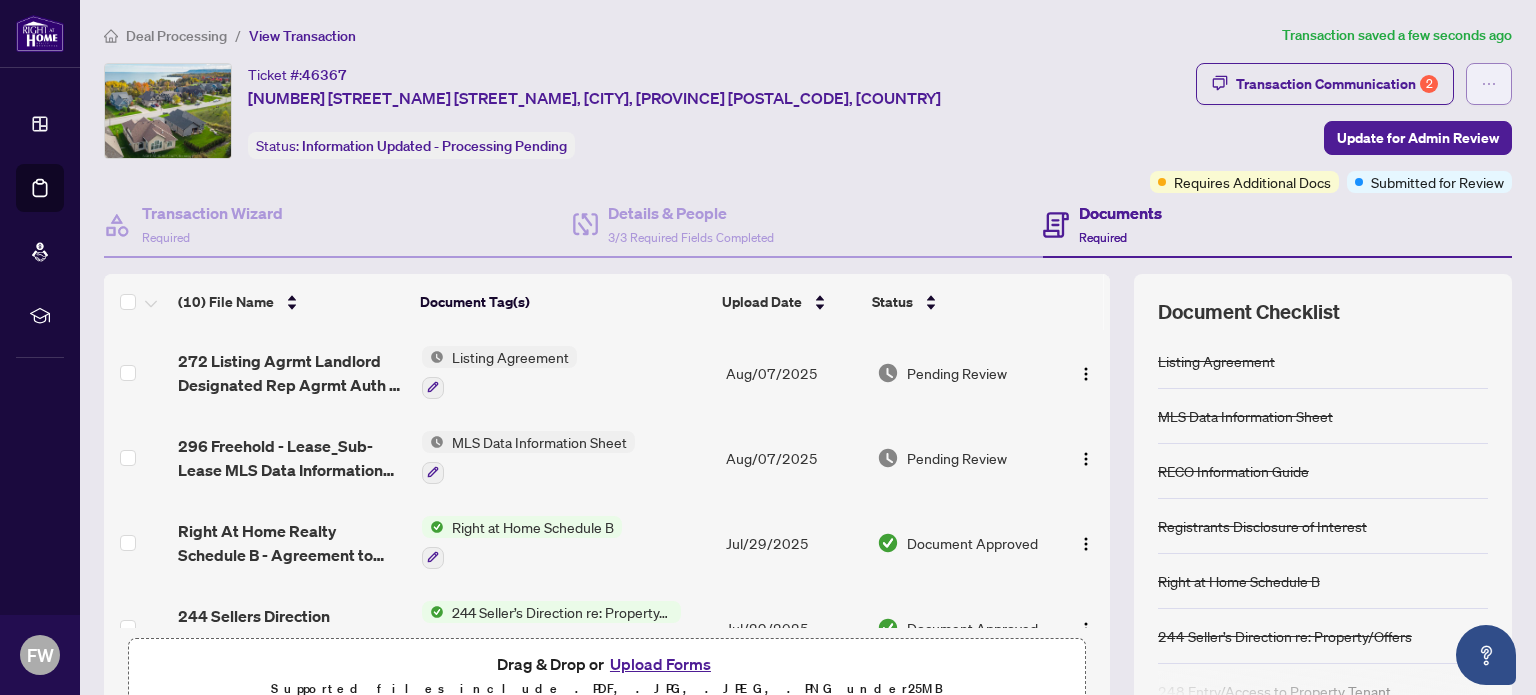 click 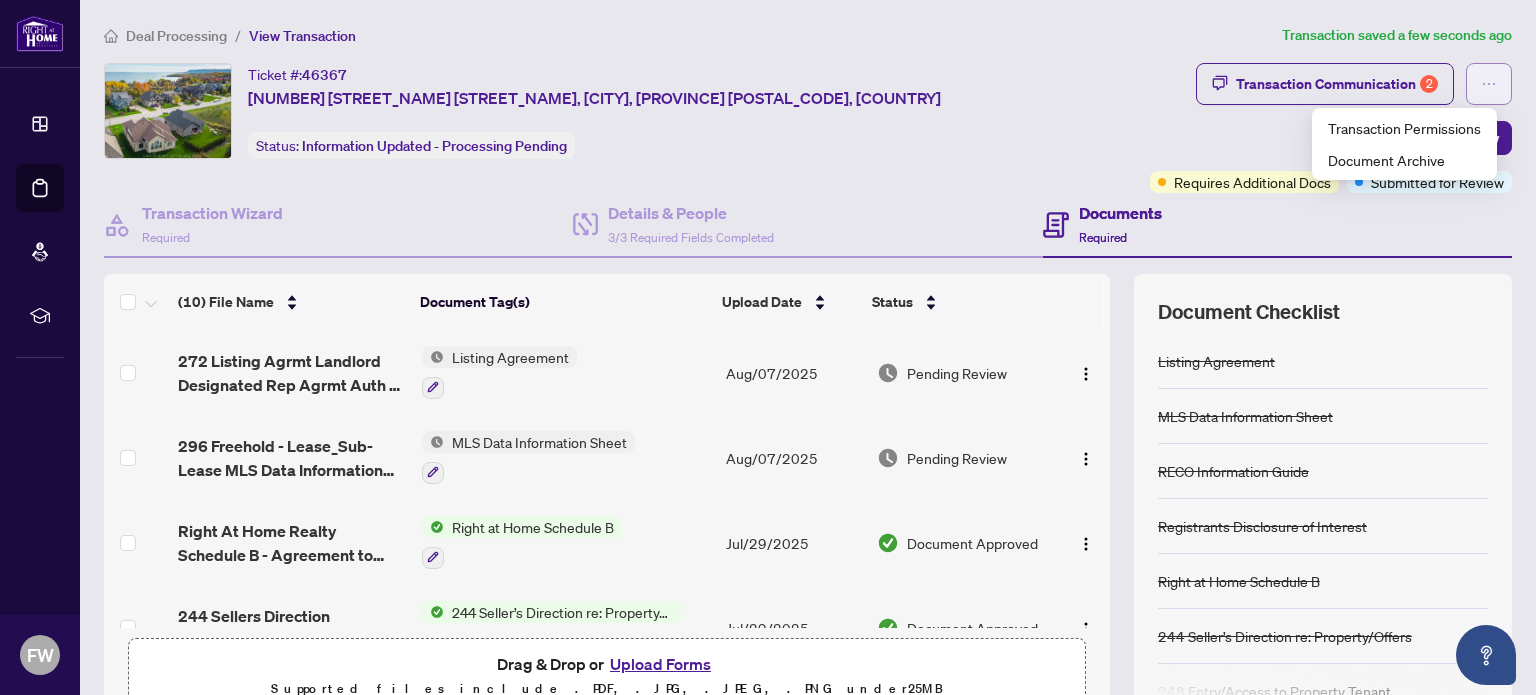click 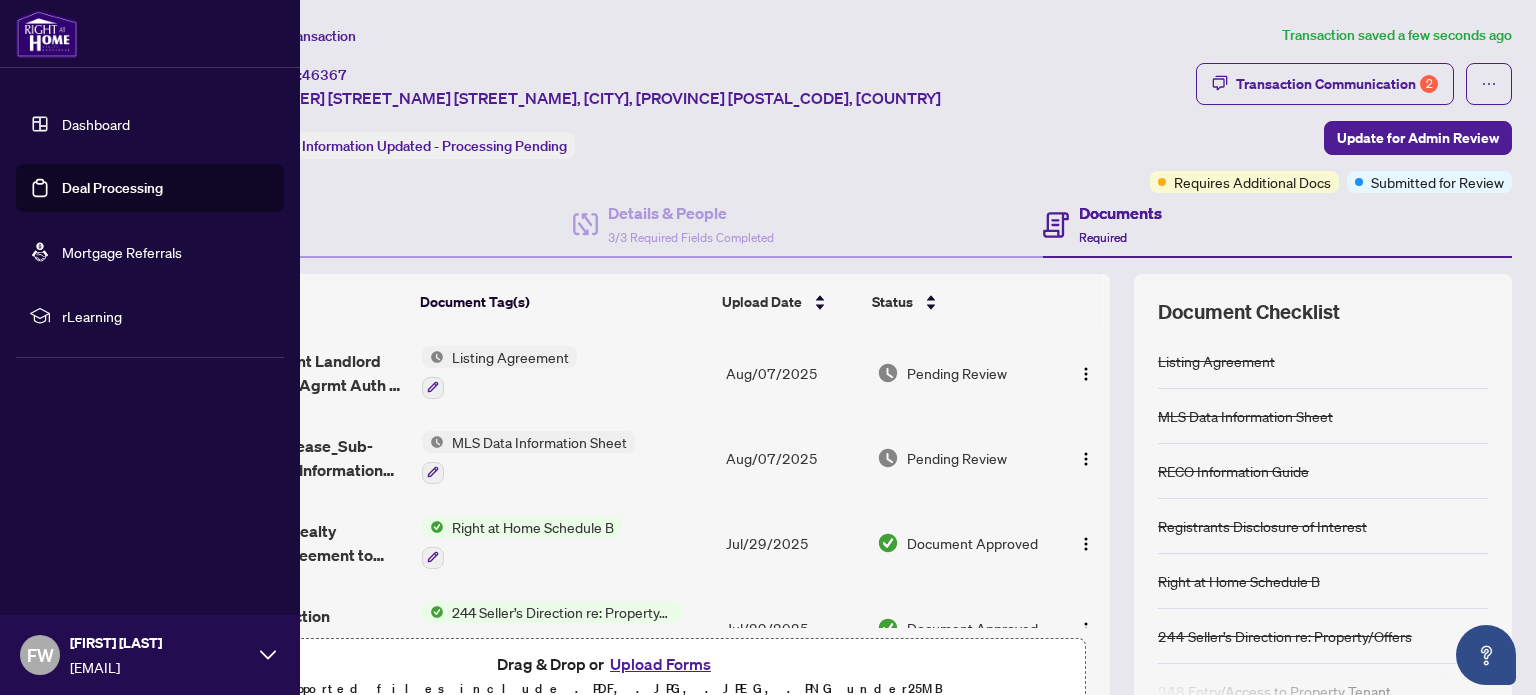 click on "FW [FIRST] [LAST] [EMAIL]" at bounding box center [150, 655] 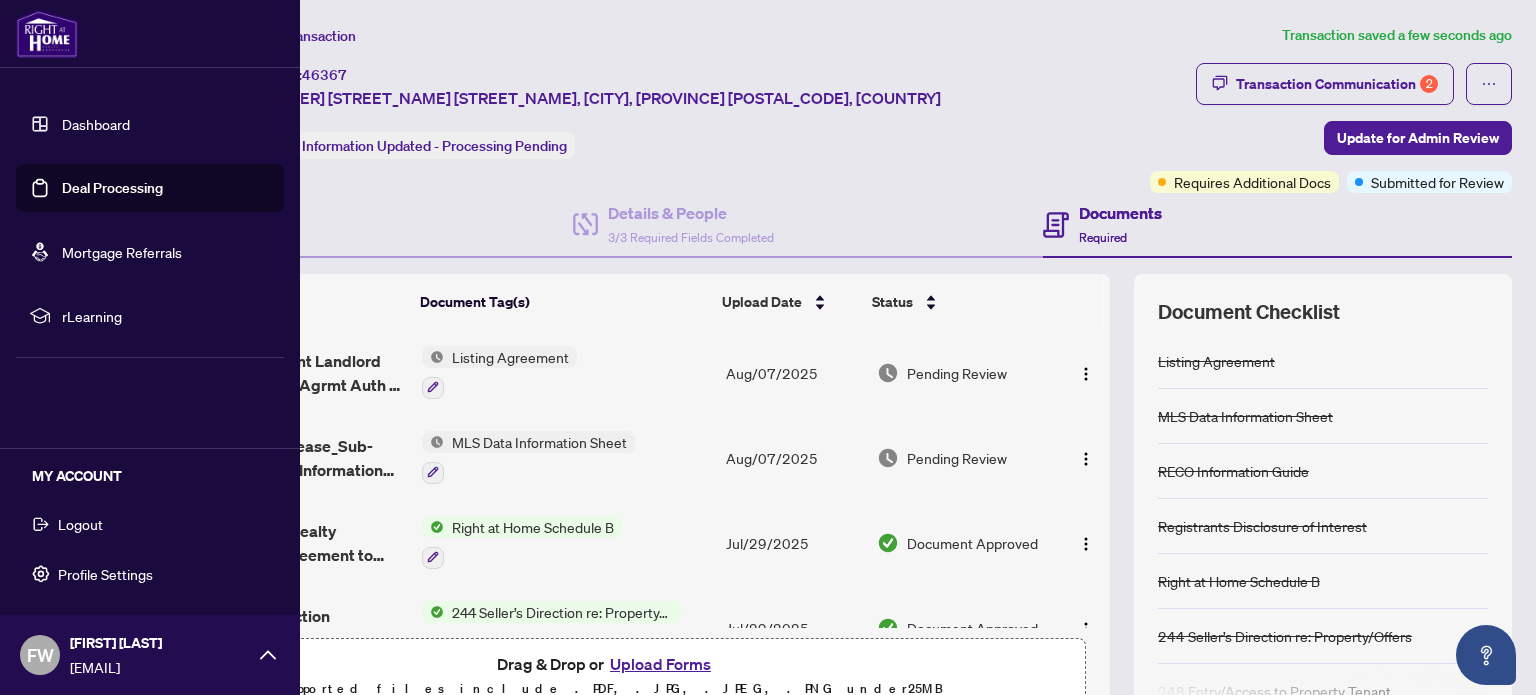 click on "Logout" at bounding box center (80, 524) 